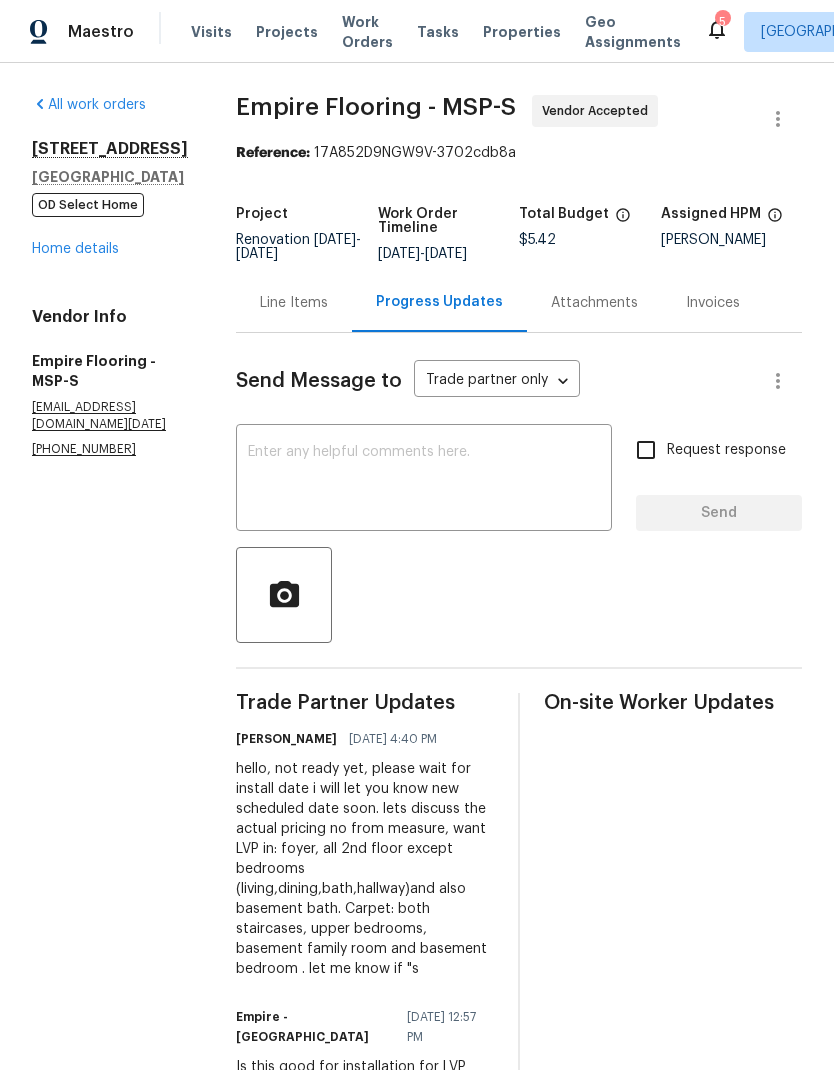scroll, scrollTop: 0, scrollLeft: 0, axis: both 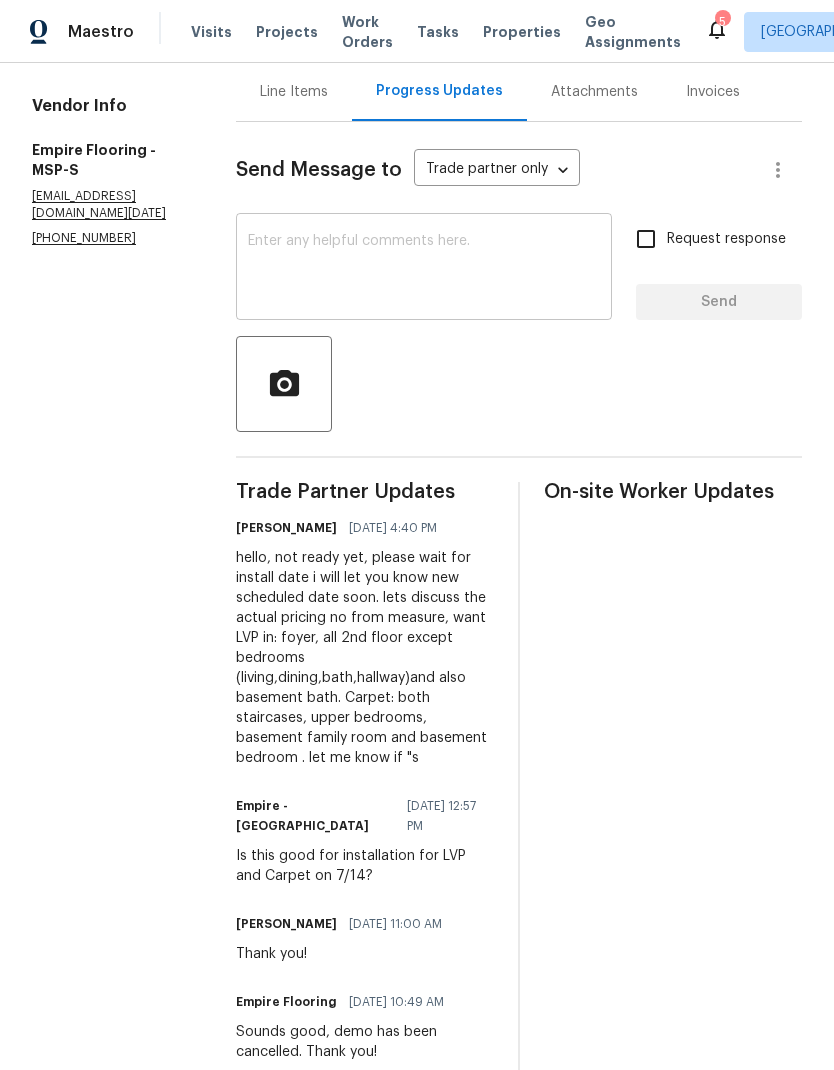 click at bounding box center [424, 269] 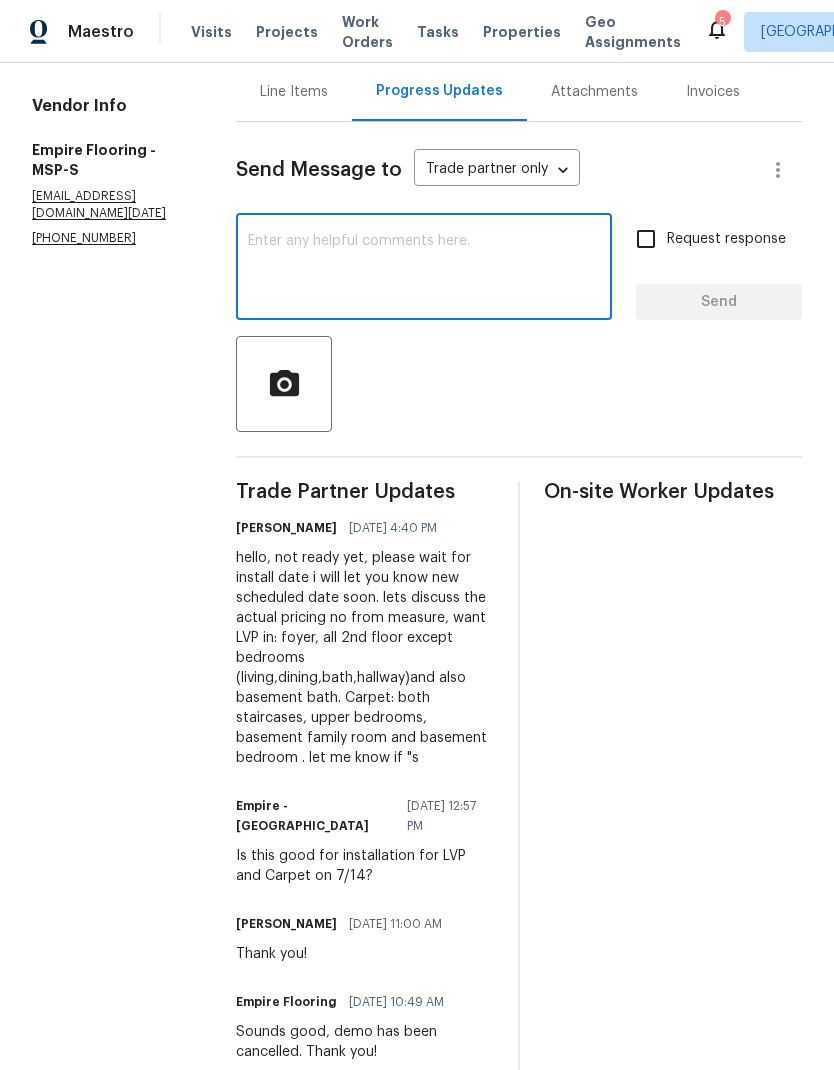 type on "P" 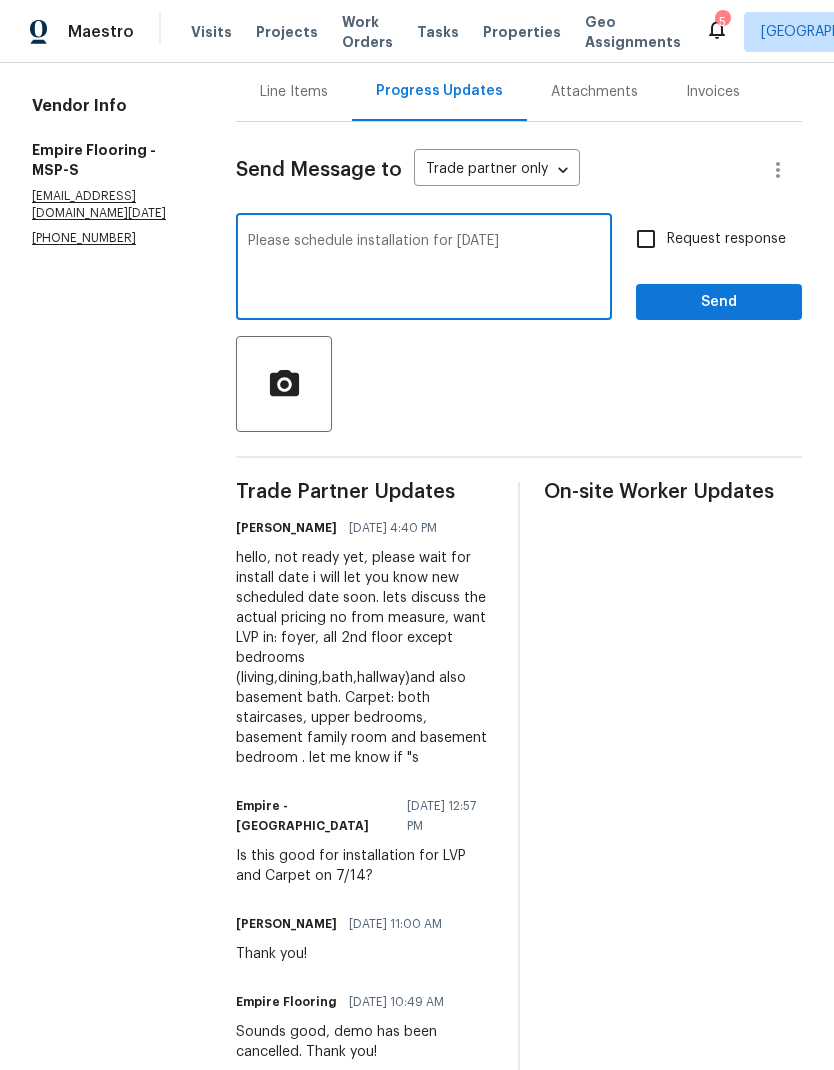click on "Please schedule installation for [DATE]" at bounding box center [424, 269] 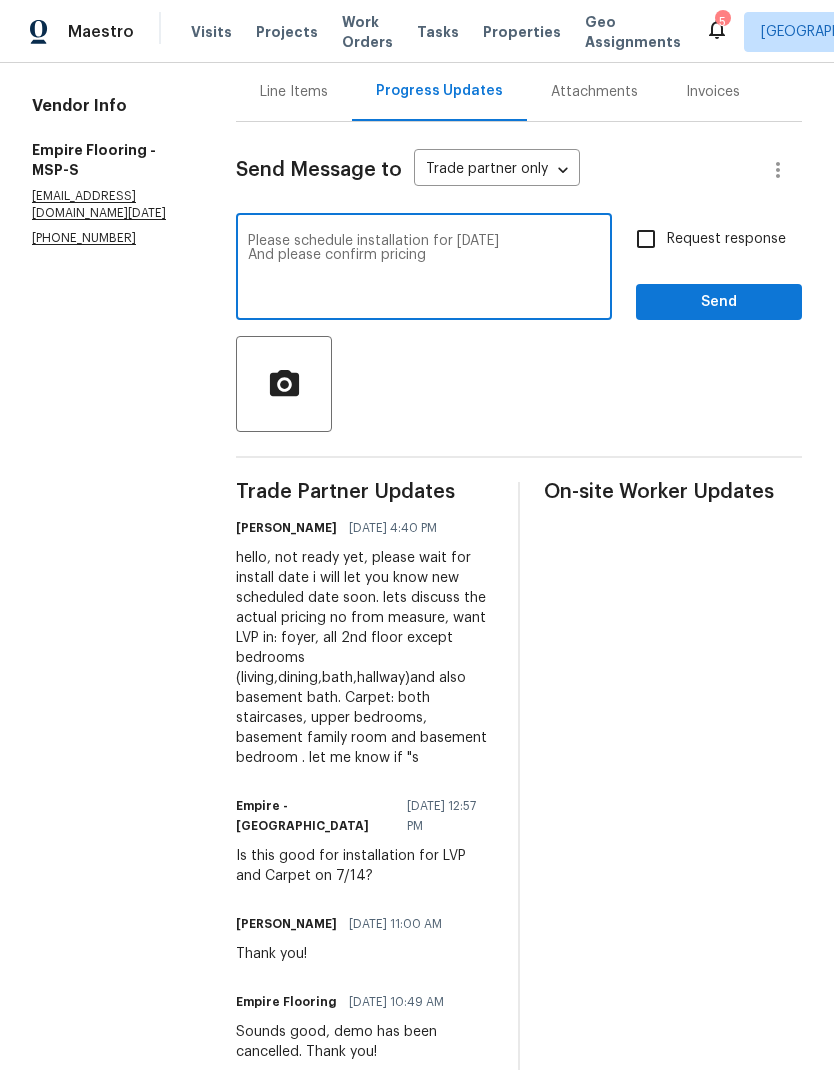 click on "Please schedule installation for [DATE]
And please confirm pricing" at bounding box center (424, 269) 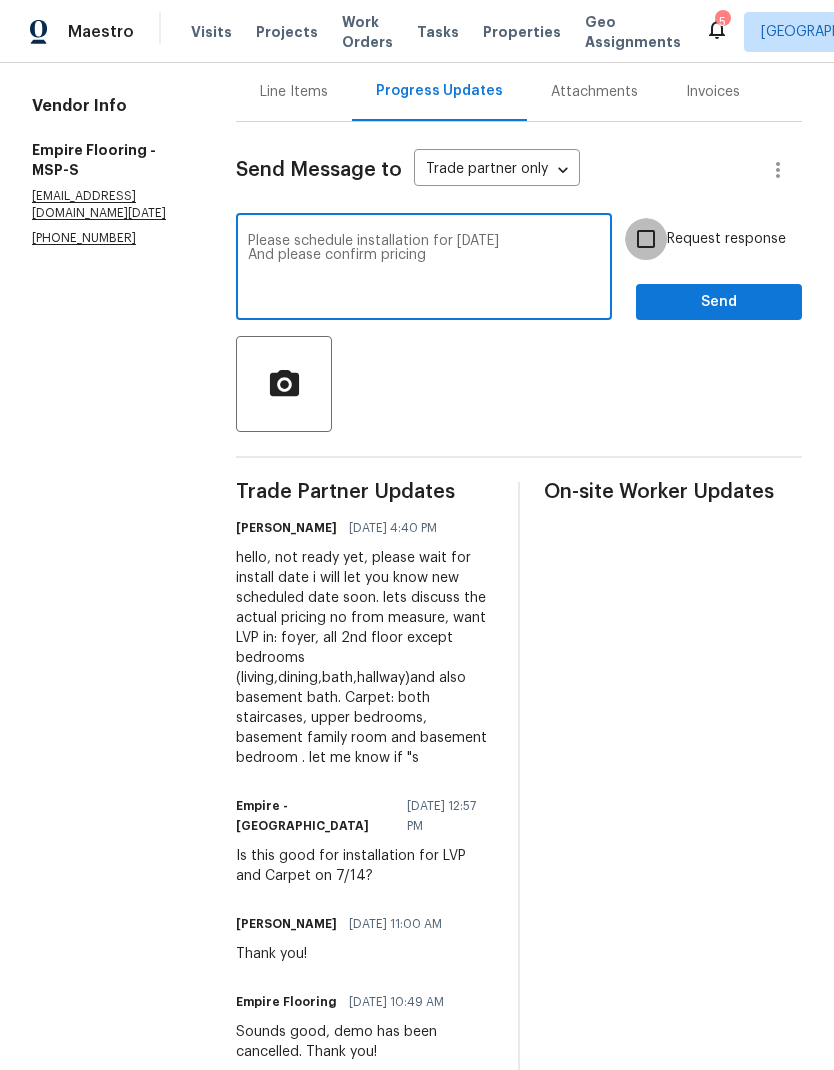 type on "Please schedule installation for [DATE]
And please confirm pricing" 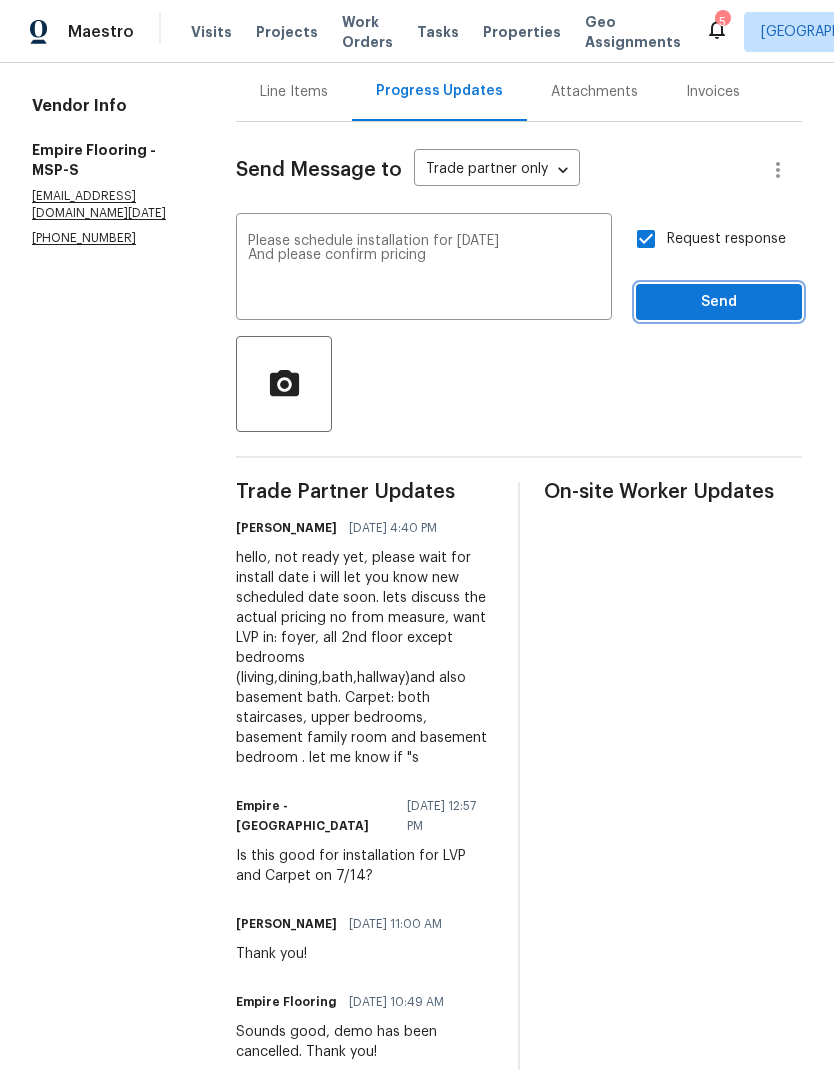 click on "Send" at bounding box center [719, 302] 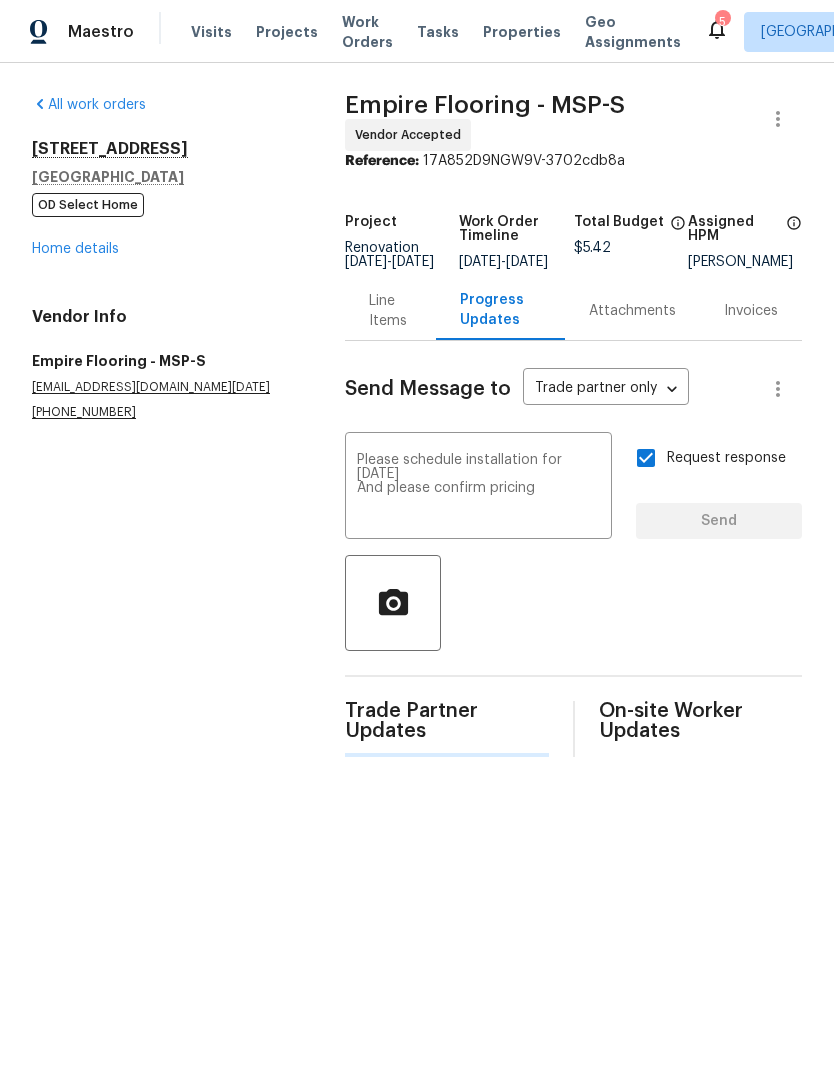 scroll, scrollTop: 0, scrollLeft: 0, axis: both 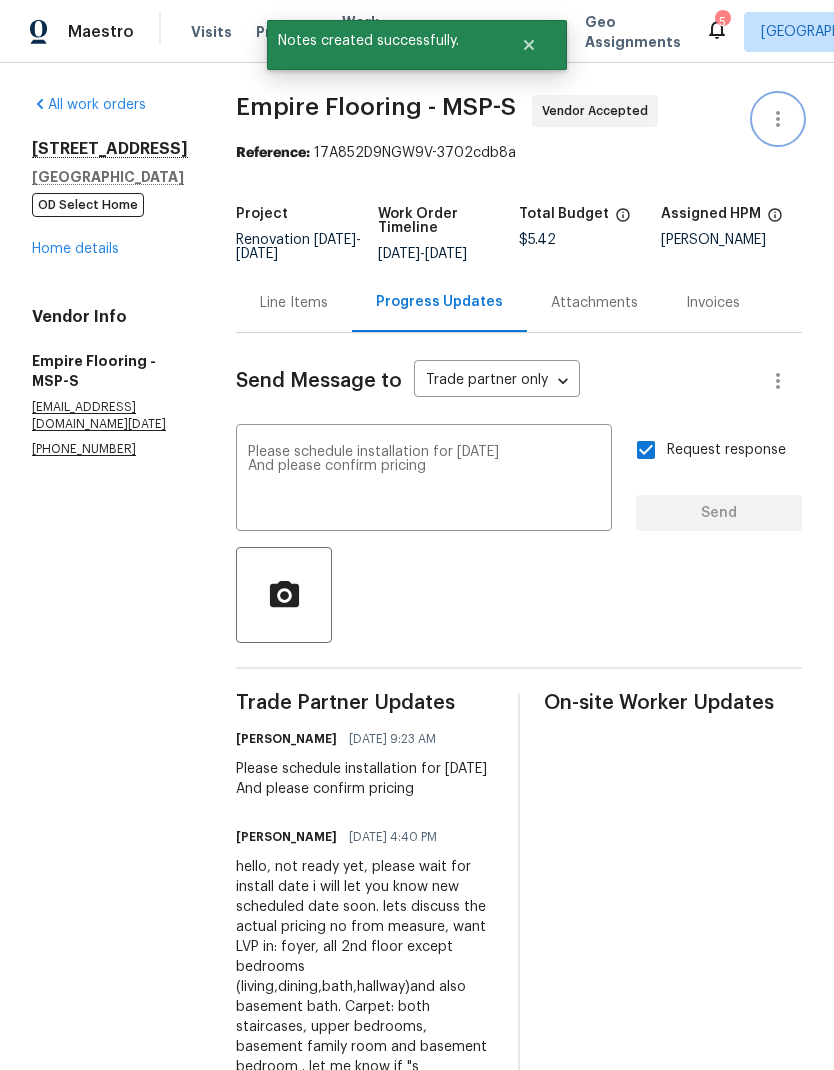 click 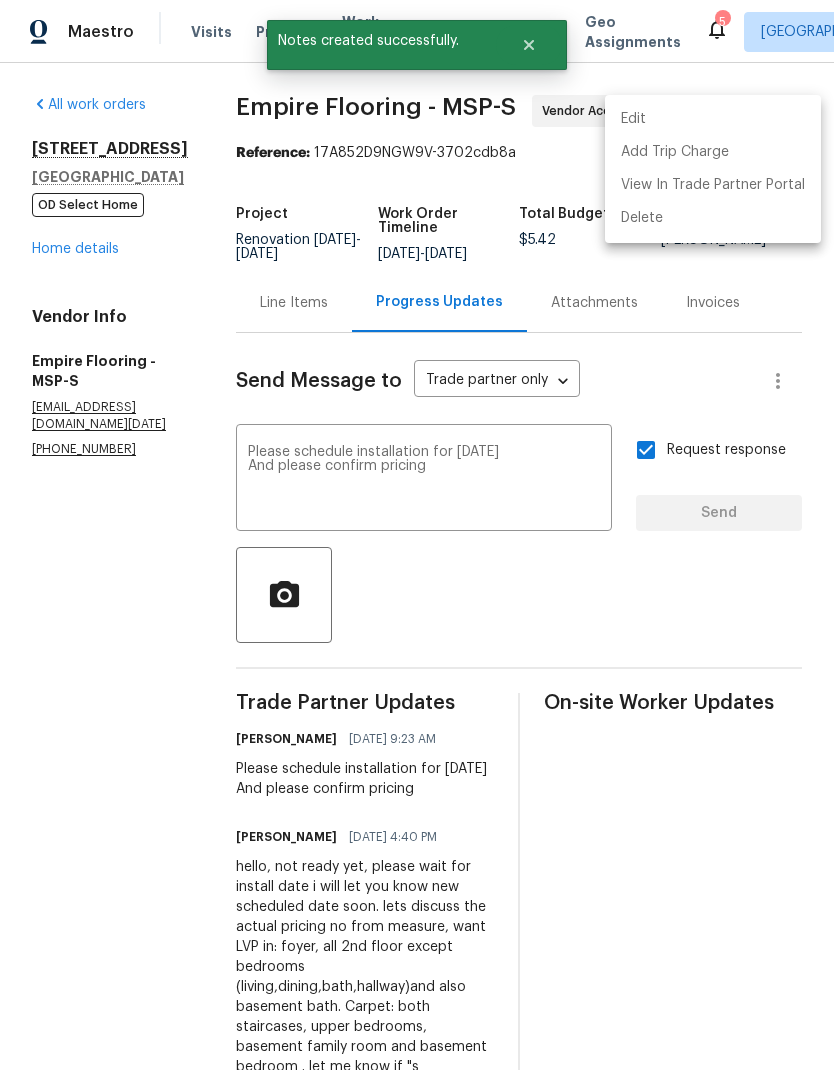 click on "Edit" at bounding box center (713, 119) 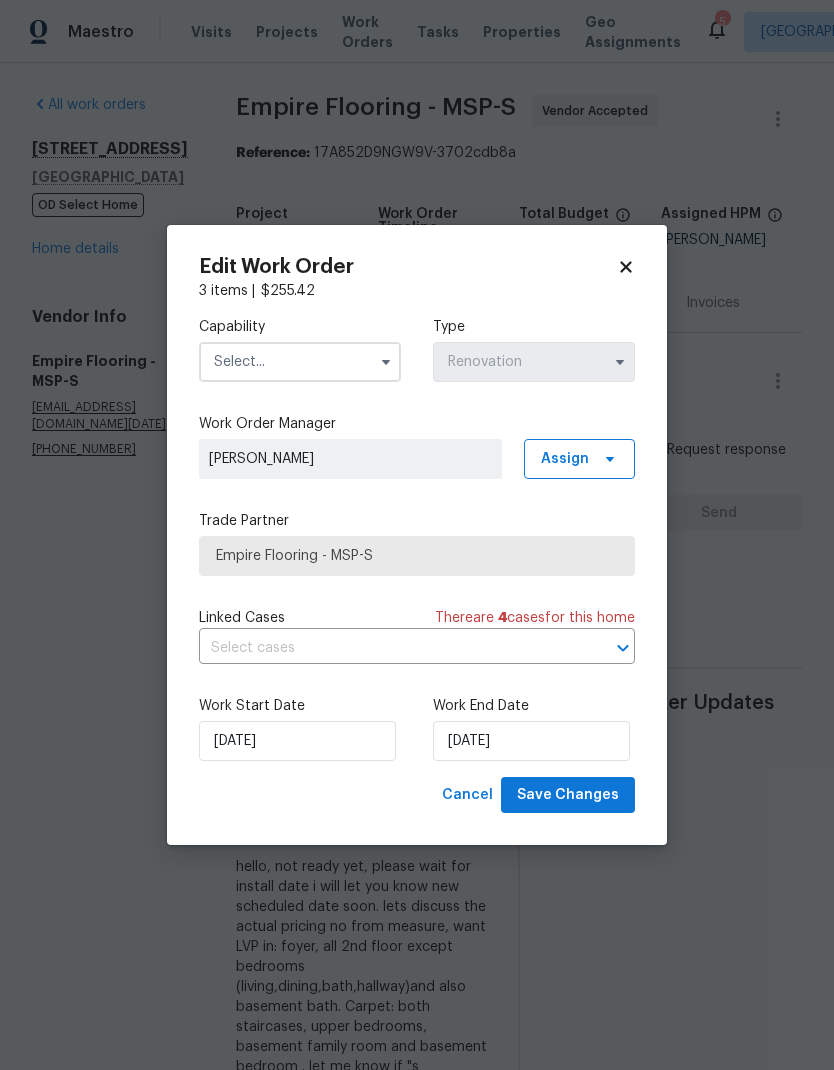 click at bounding box center [300, 362] 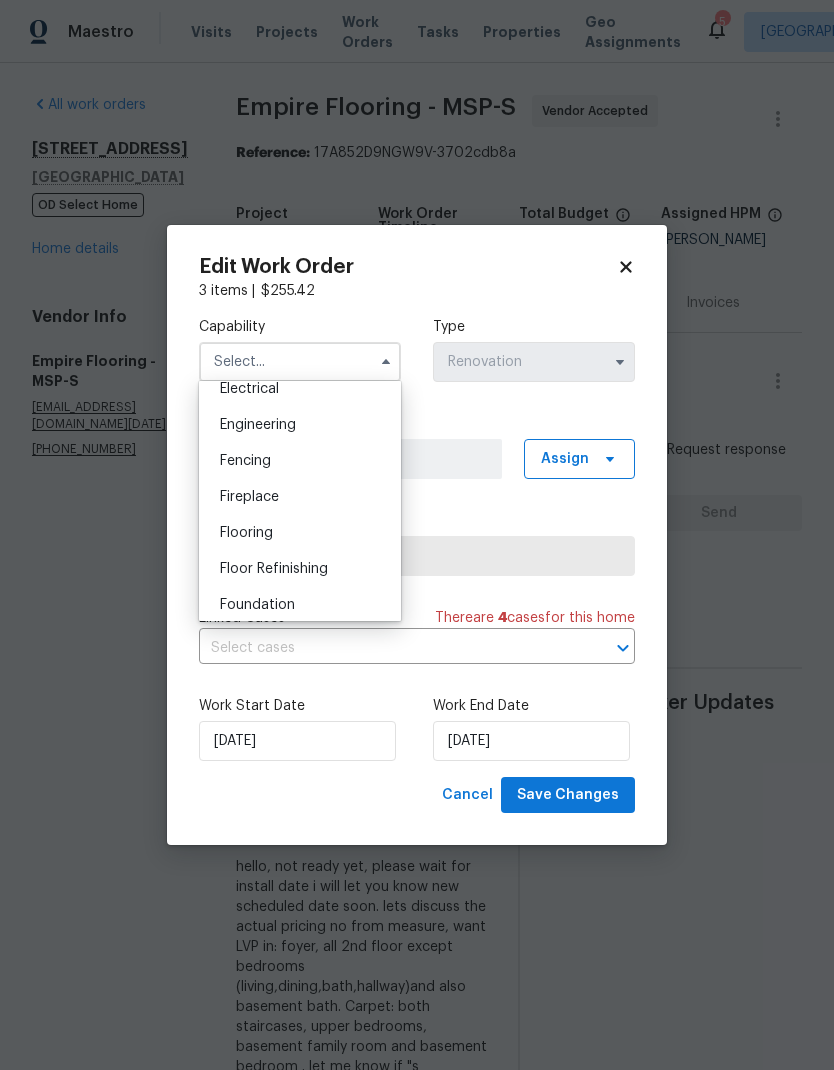 scroll, scrollTop: 645, scrollLeft: 0, axis: vertical 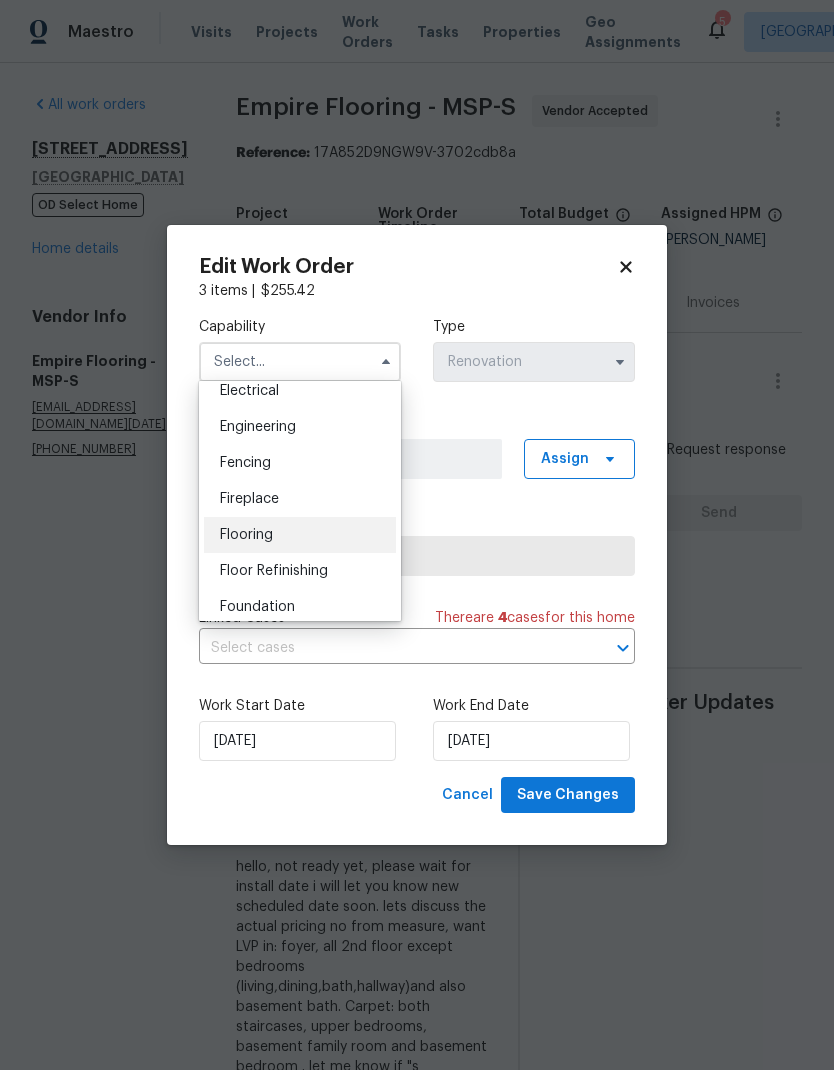 click on "Flooring" at bounding box center [300, 535] 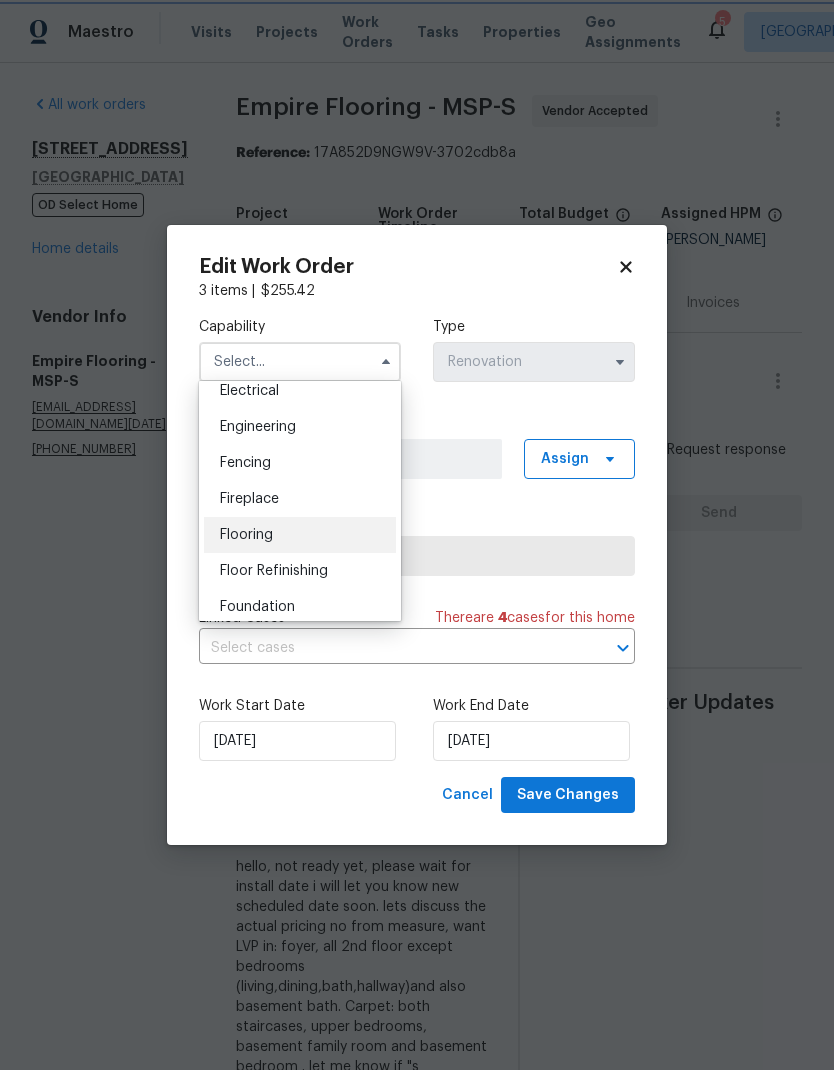 type on "Flooring" 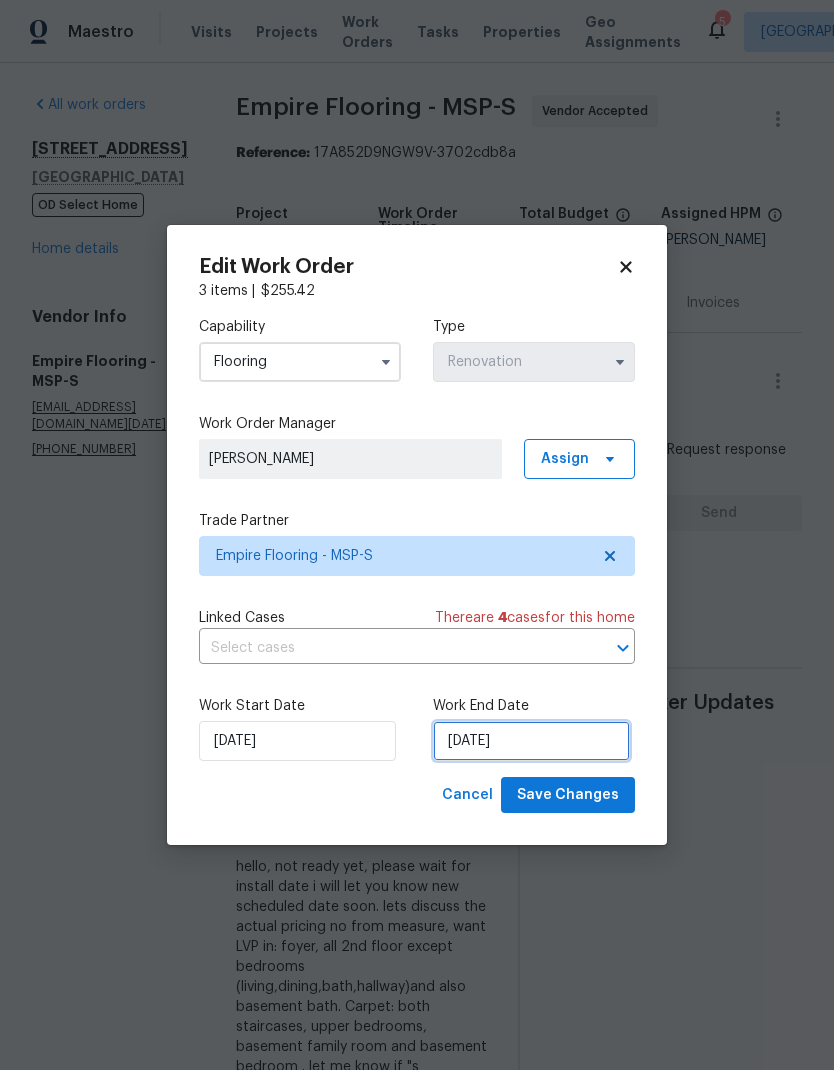 click on "[DATE]" at bounding box center [531, 741] 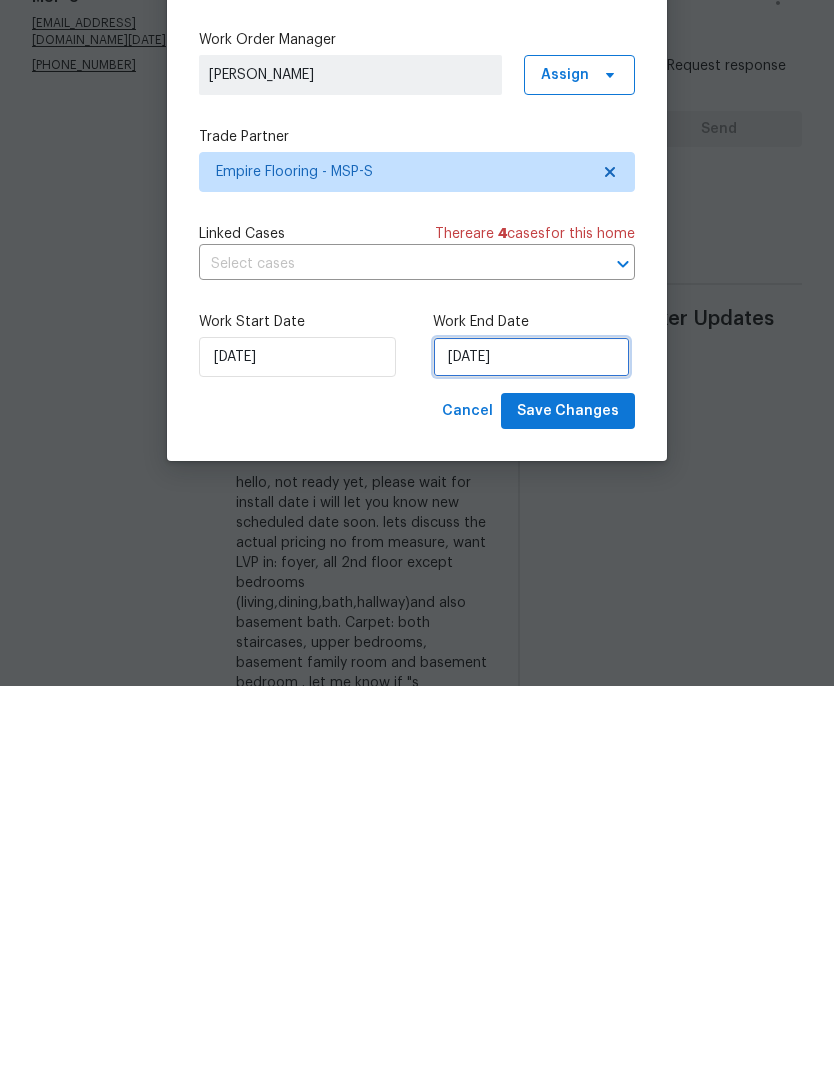 select on "6" 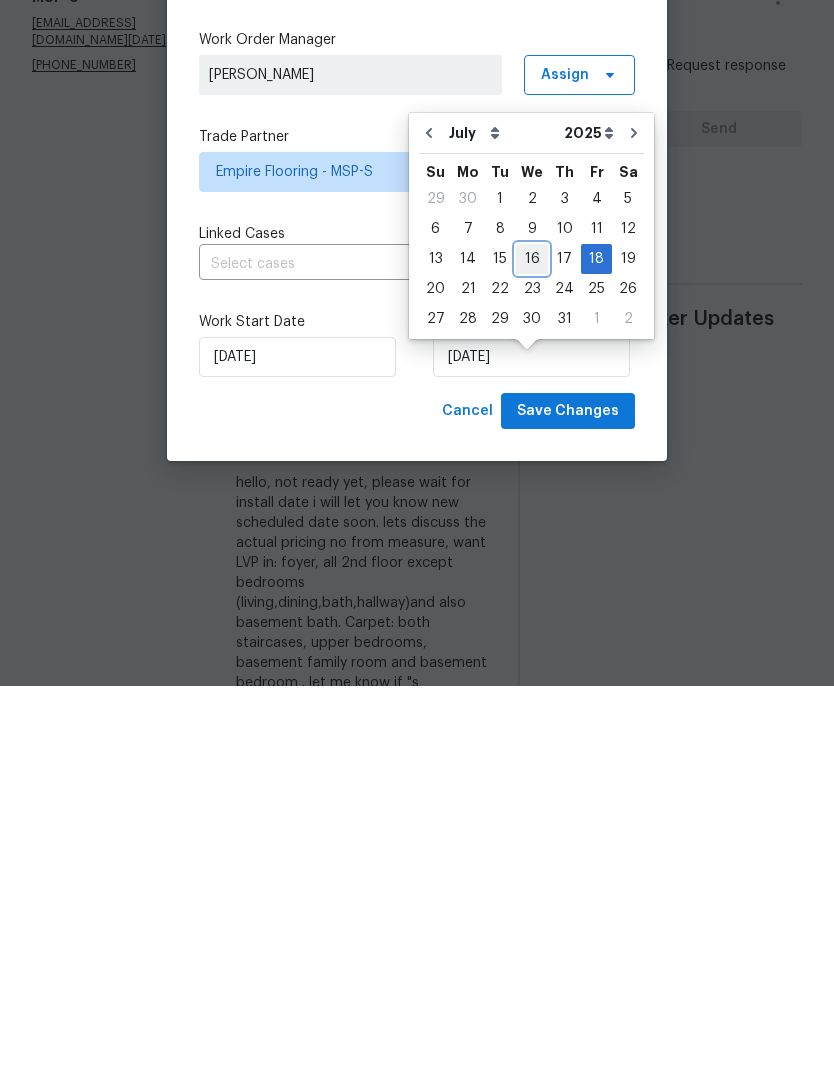 click on "16" at bounding box center [532, 643] 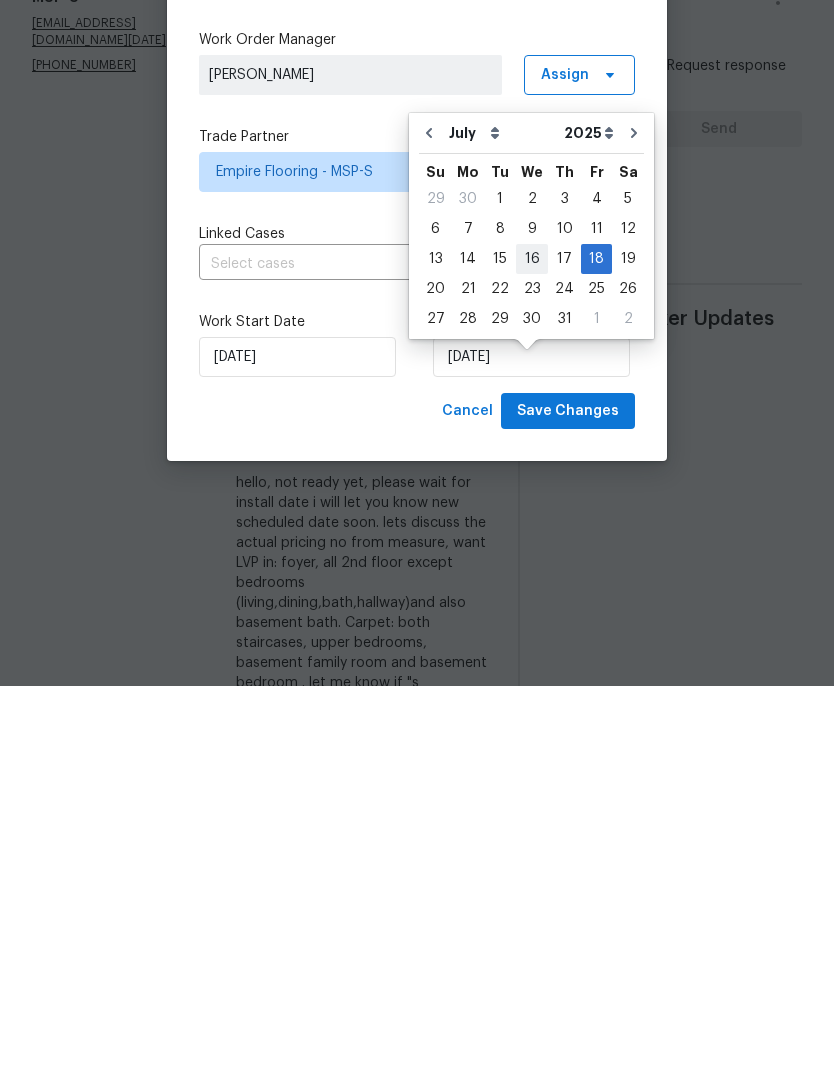 scroll, scrollTop: 80, scrollLeft: 0, axis: vertical 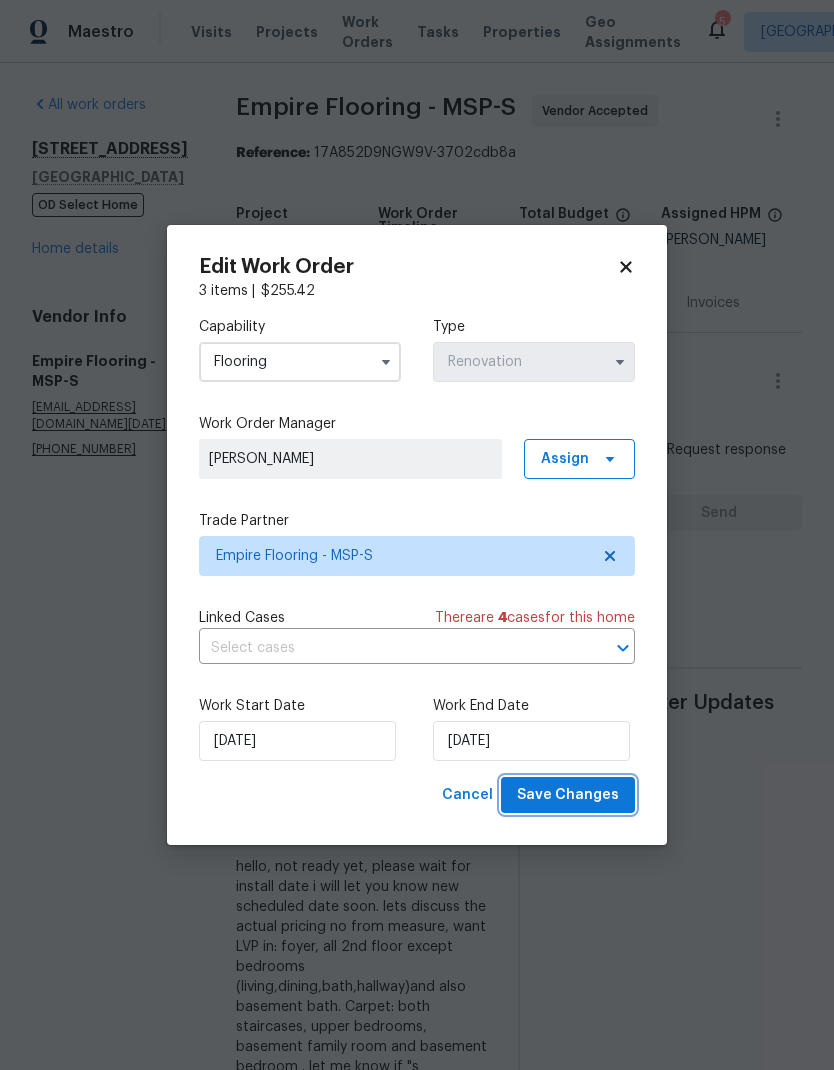 click on "Save Changes" at bounding box center (568, 795) 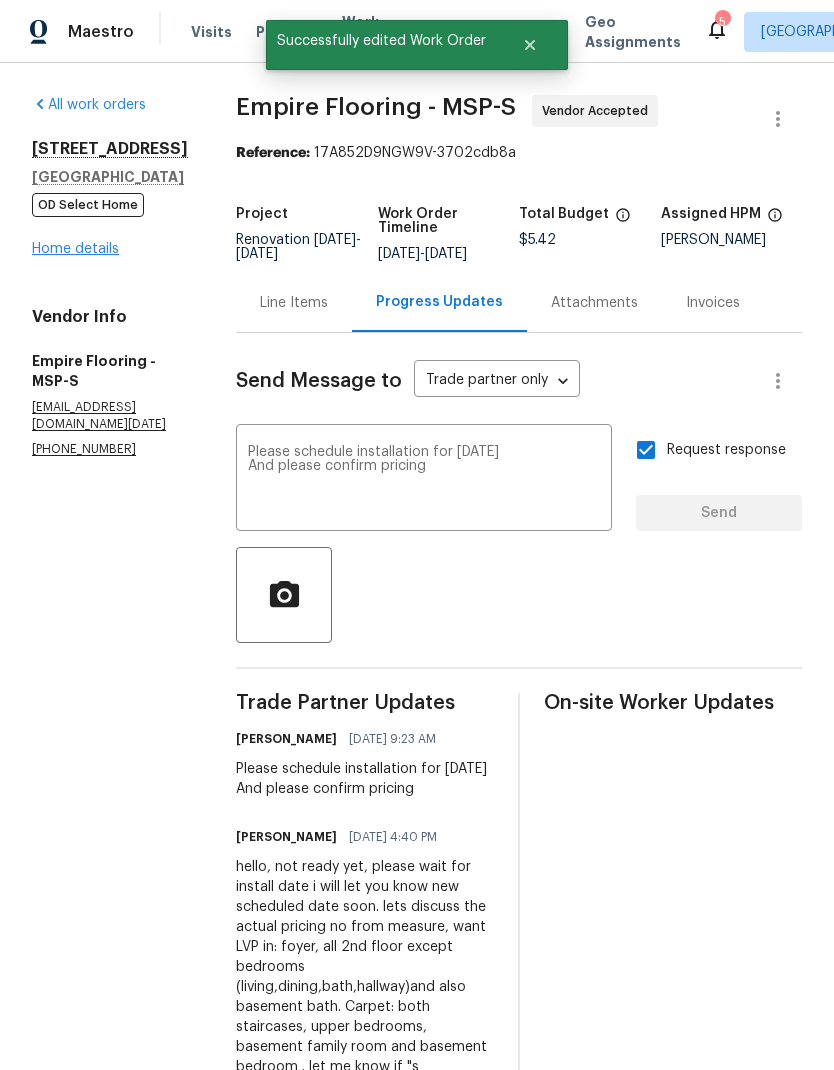 click on "Home details" at bounding box center (75, 249) 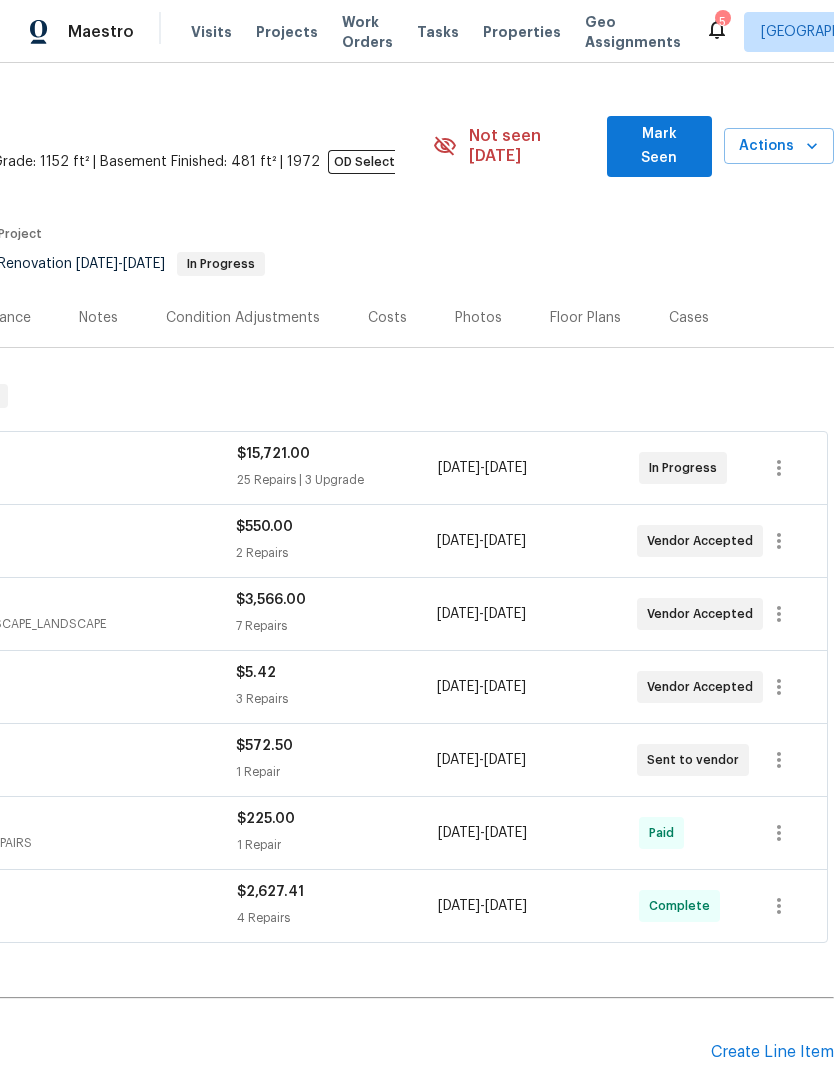 scroll, scrollTop: 35, scrollLeft: 296, axis: both 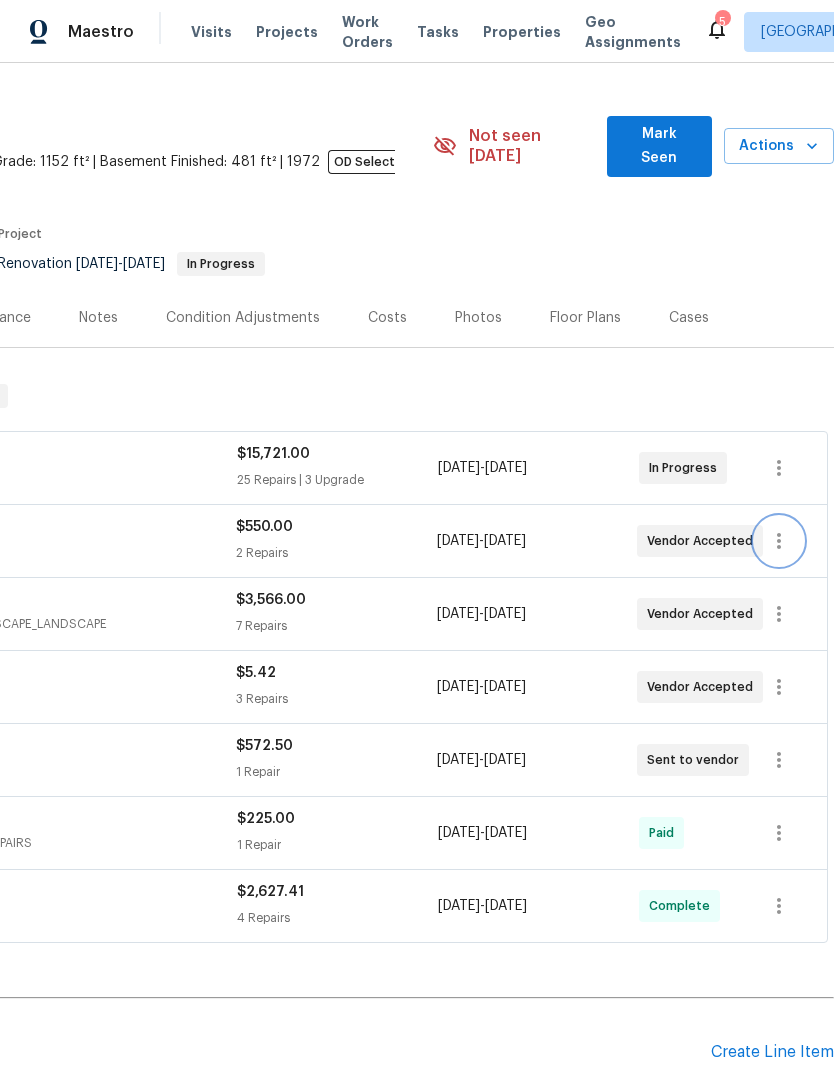 click at bounding box center [779, 541] 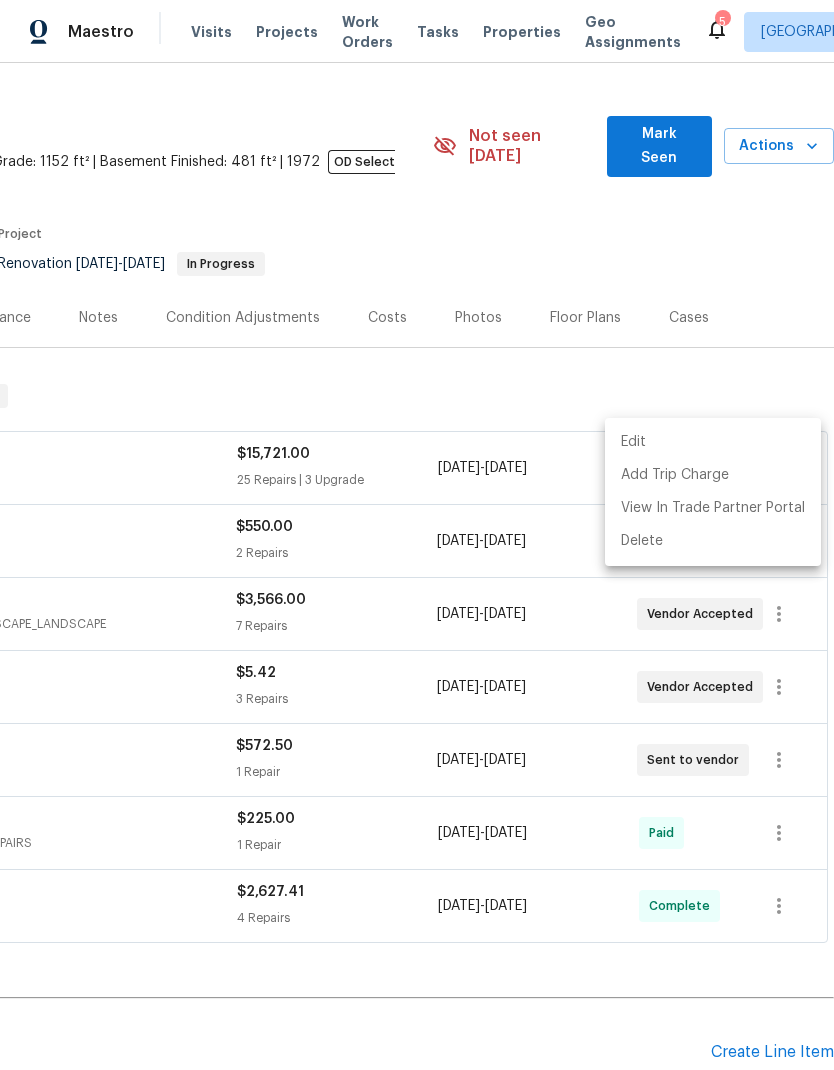click on "Edit" at bounding box center [713, 442] 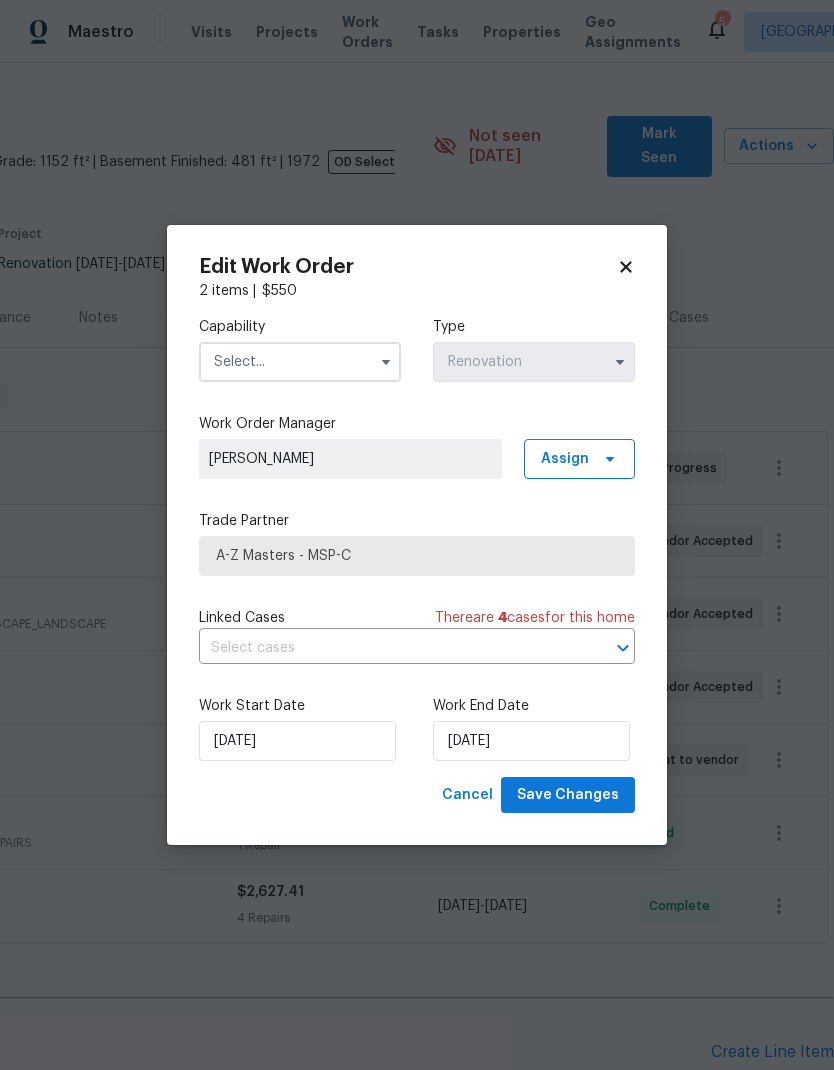 click at bounding box center [300, 362] 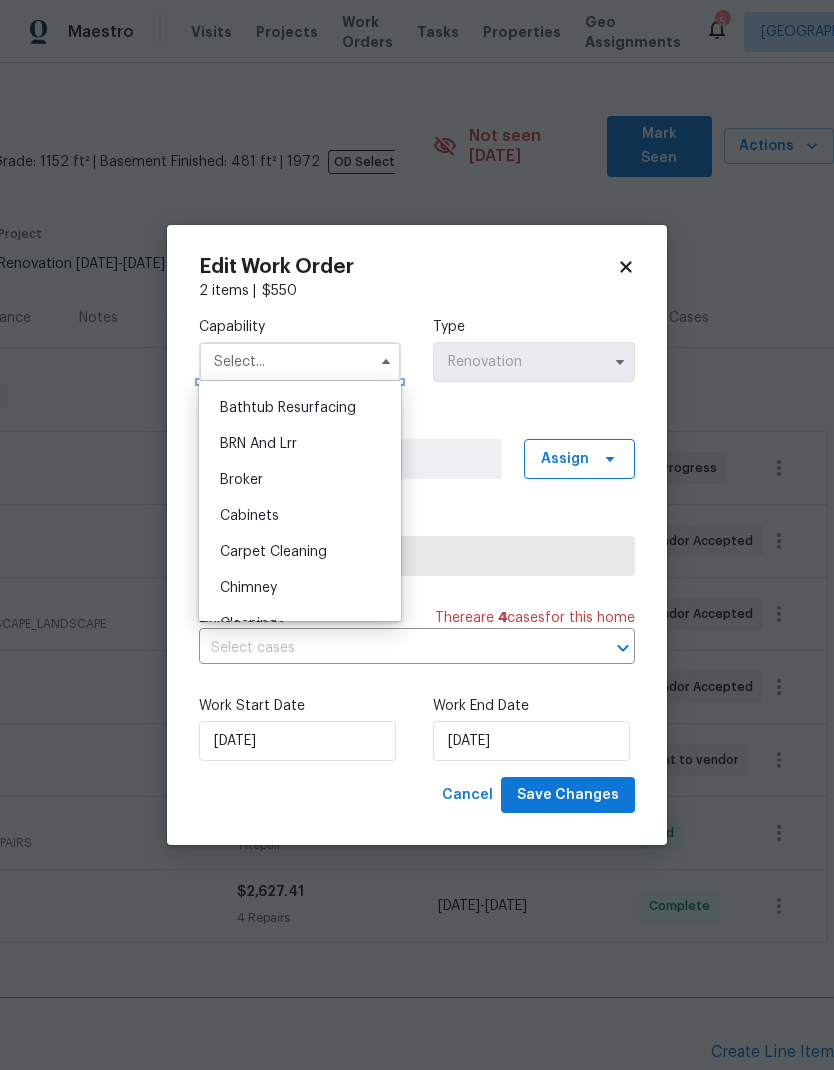 scroll, scrollTop: 89, scrollLeft: 0, axis: vertical 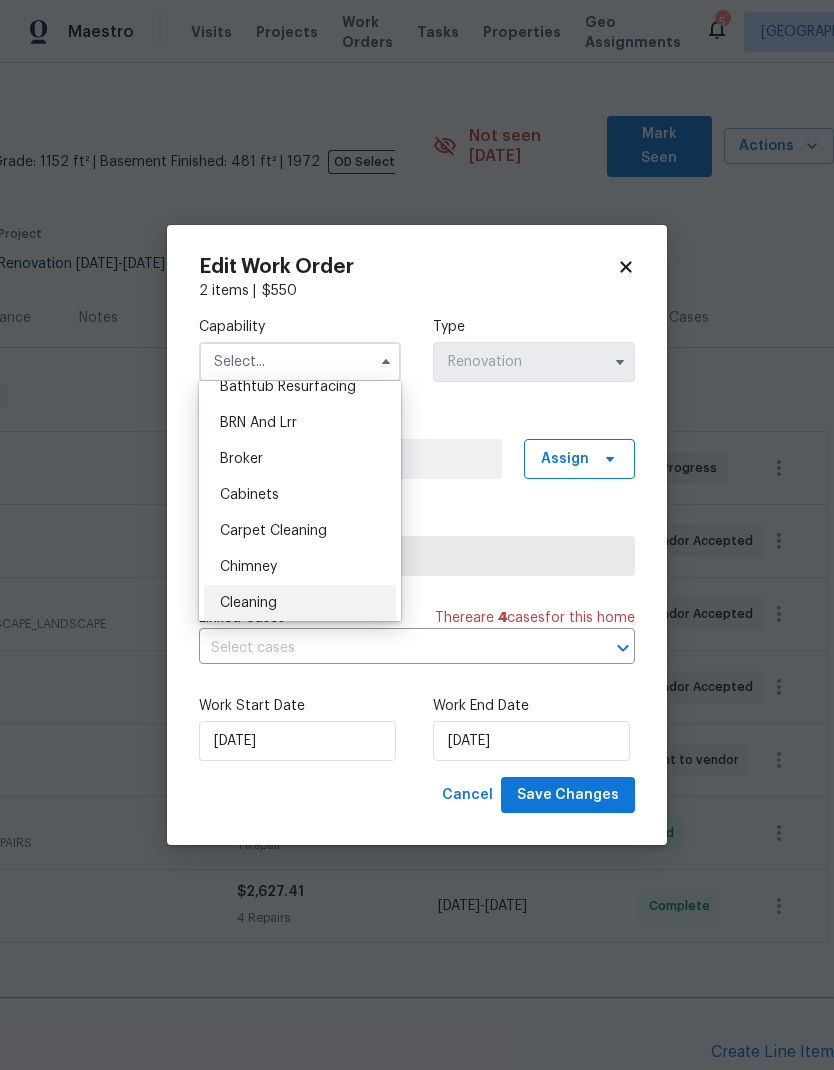 click on "Cleaning" at bounding box center [300, 603] 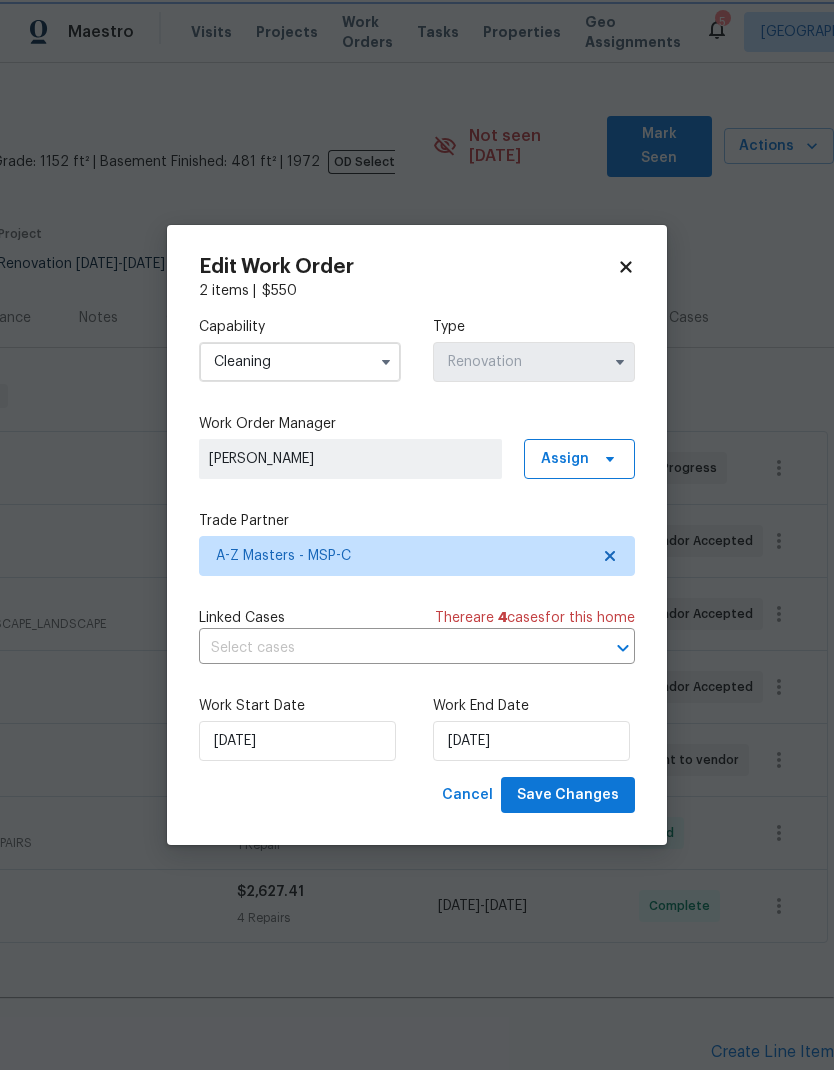 scroll, scrollTop: 130, scrollLeft: 0, axis: vertical 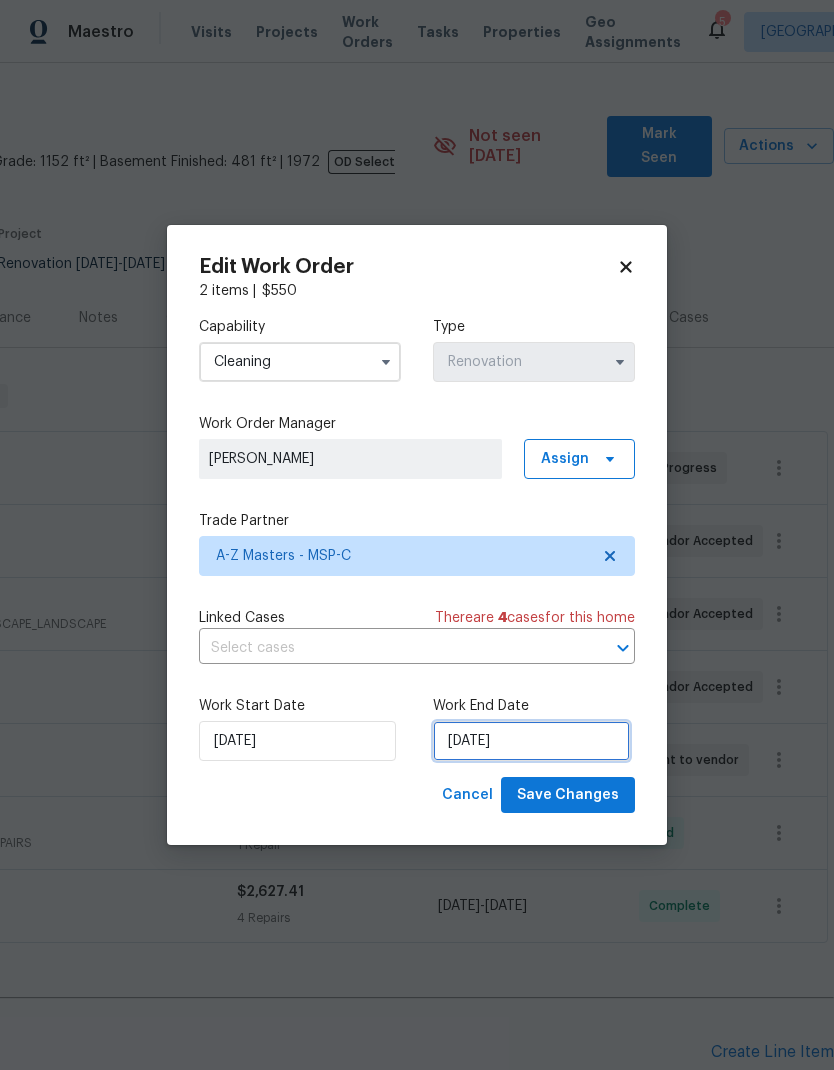 click on "[DATE]" at bounding box center (531, 741) 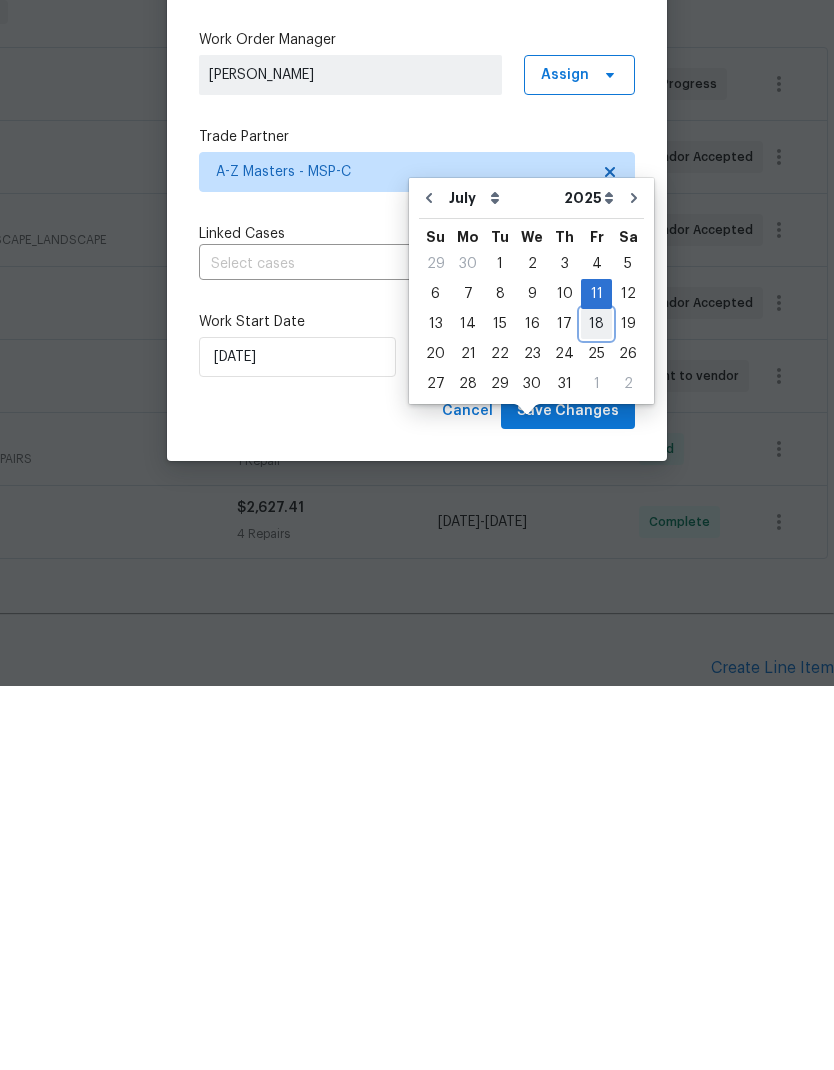 click on "18" at bounding box center [596, 708] 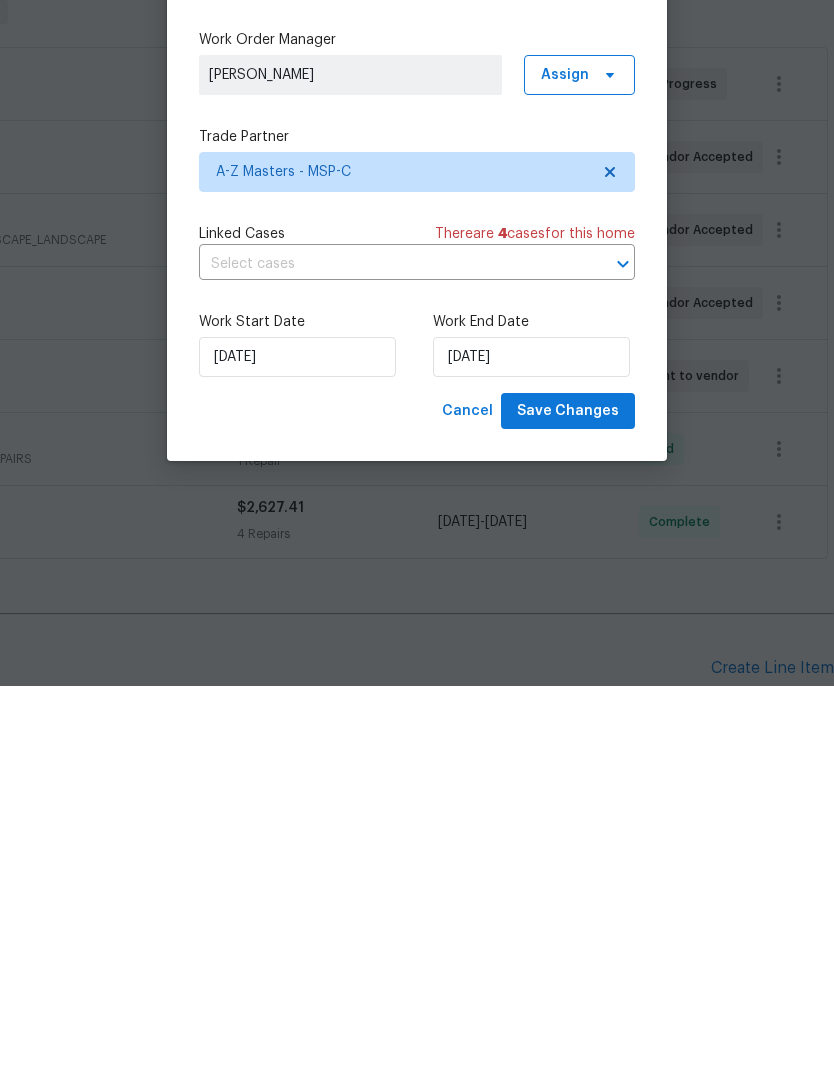 type on "[DATE]" 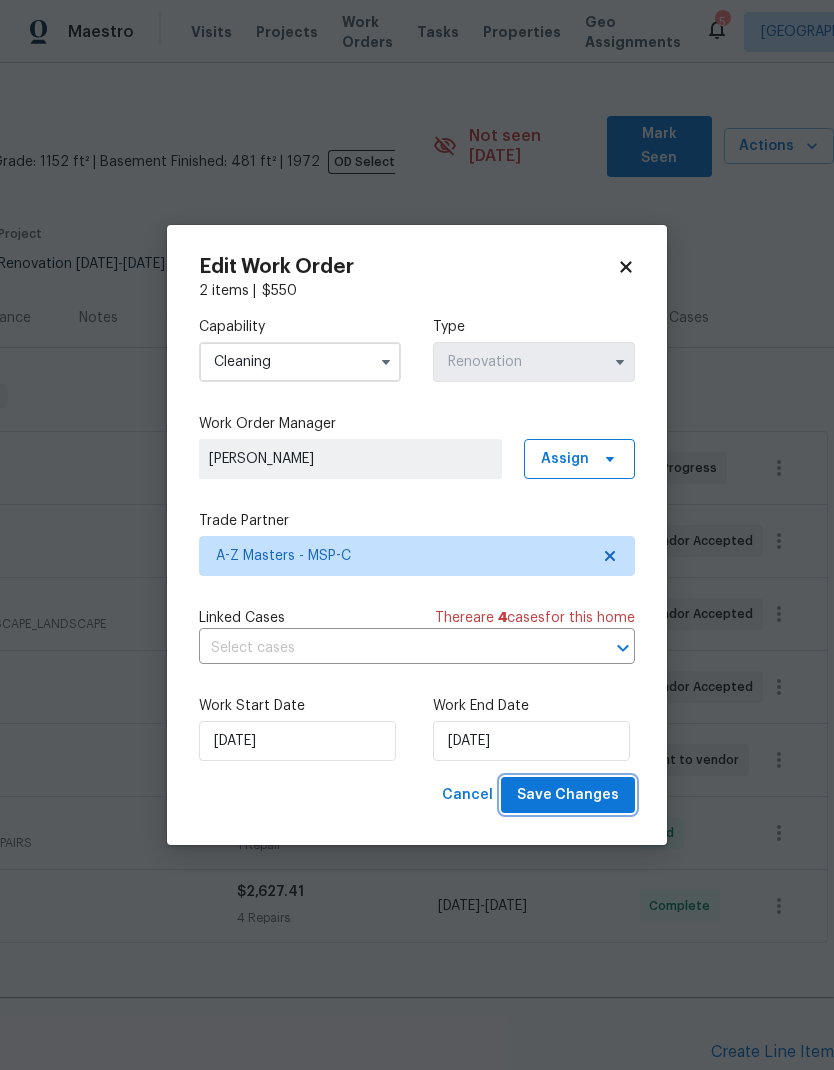 click on "Save Changes" at bounding box center [568, 795] 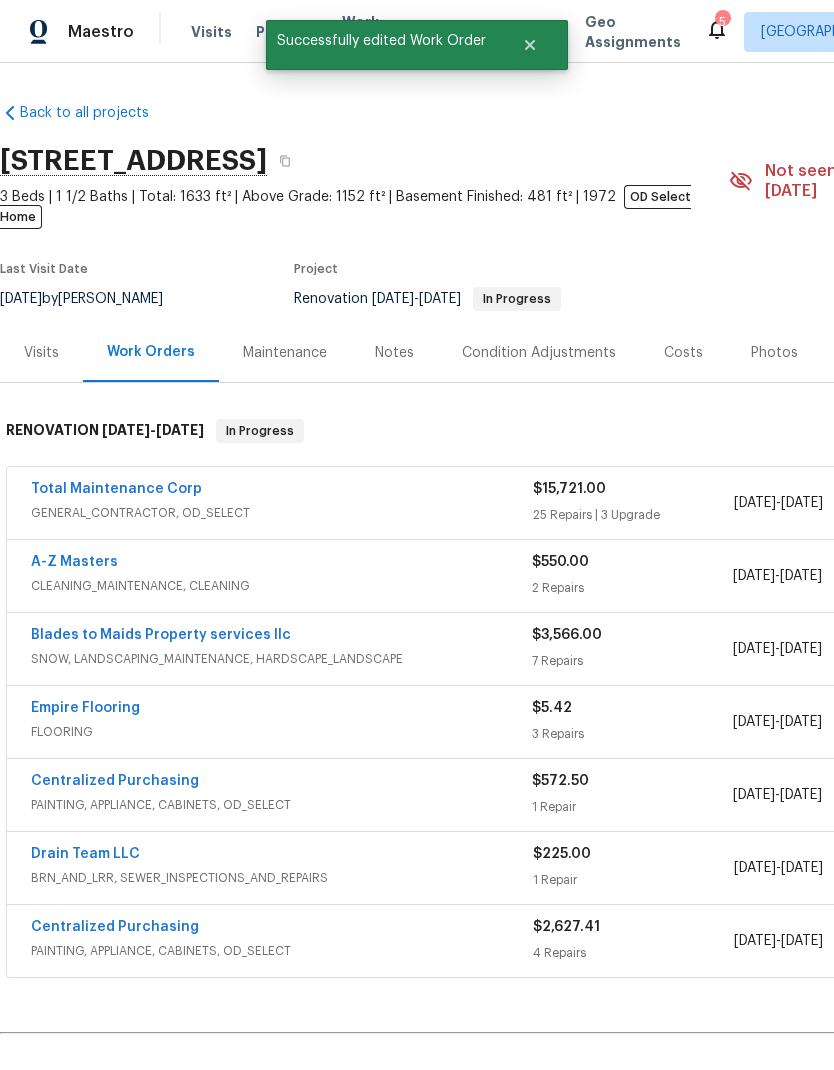 scroll, scrollTop: 0, scrollLeft: 0, axis: both 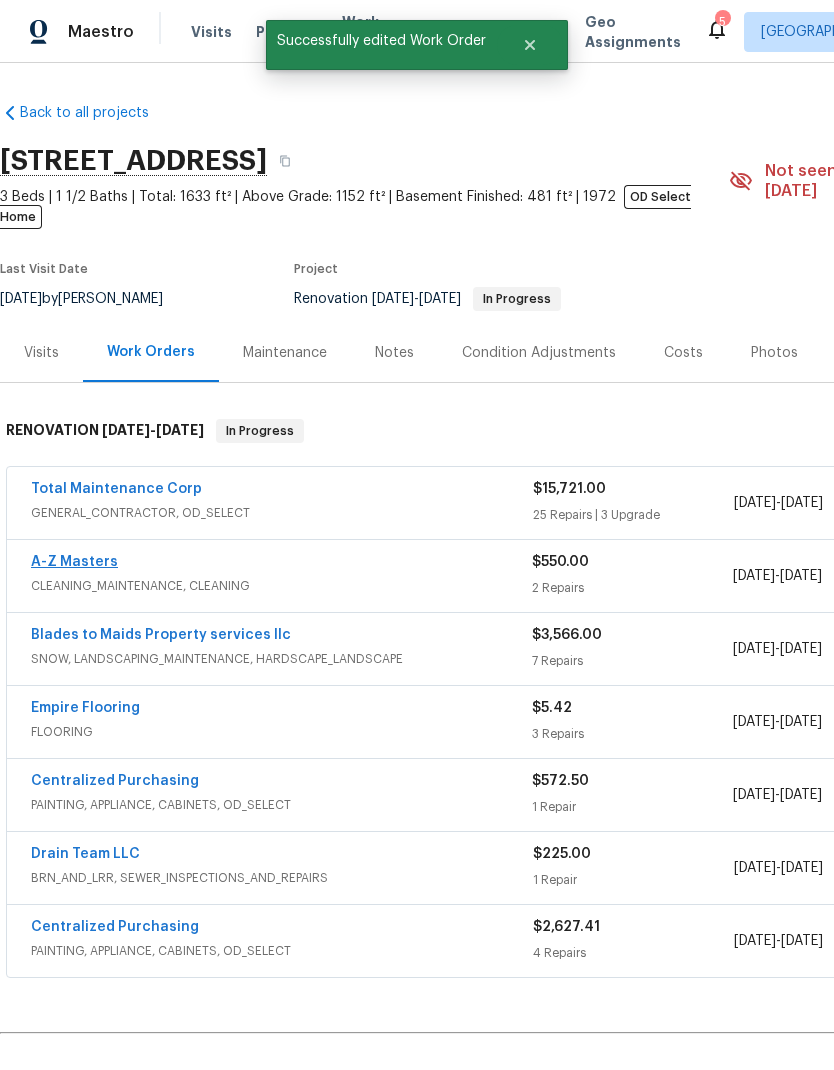 click on "A-Z Masters" at bounding box center (74, 562) 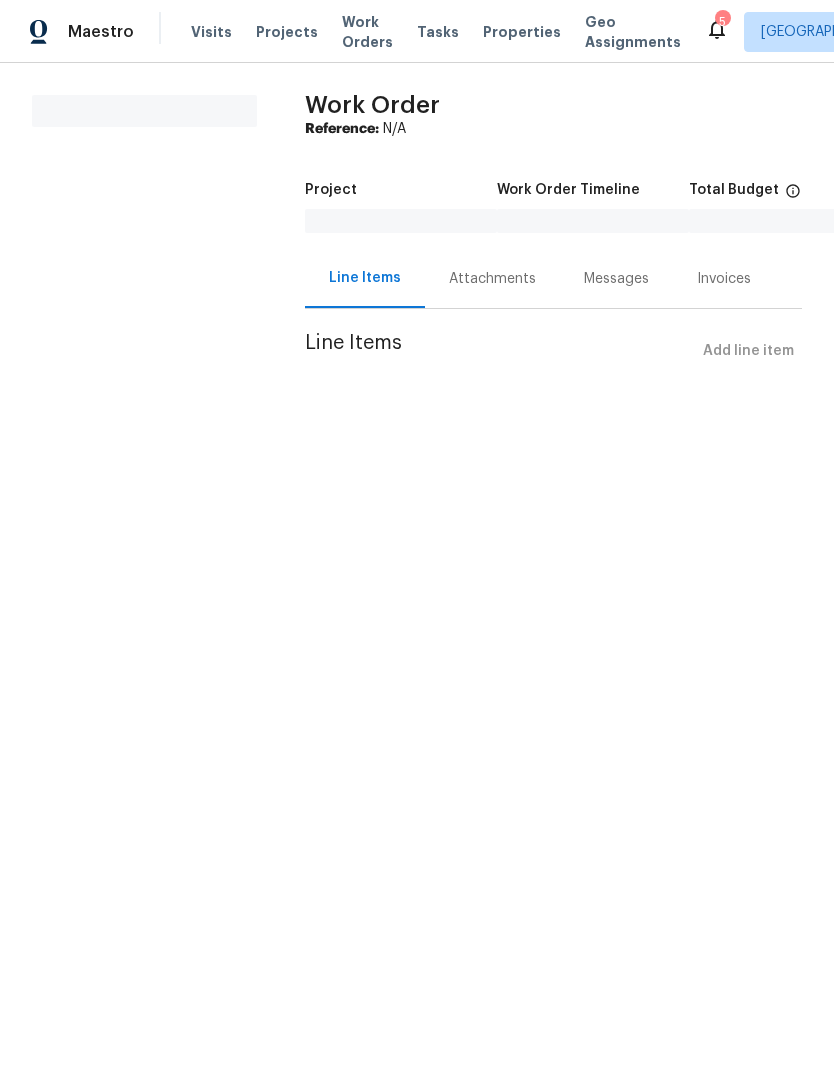 scroll, scrollTop: 0, scrollLeft: 0, axis: both 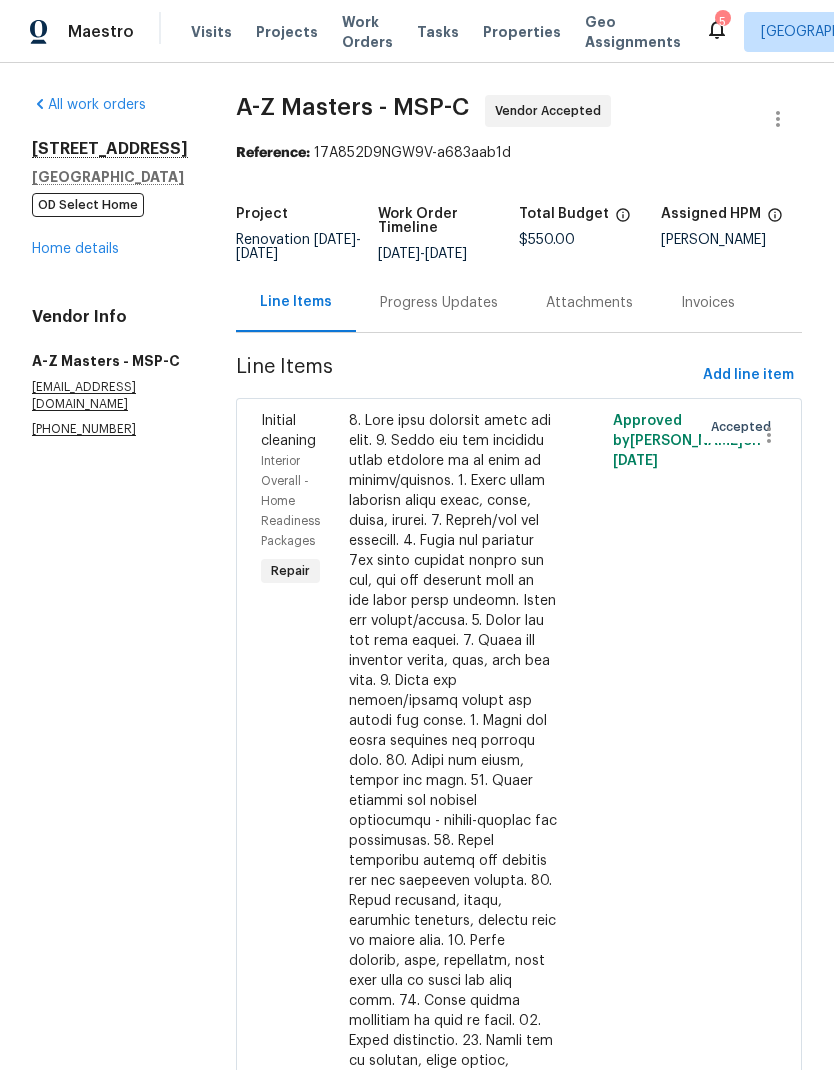 click on "Progress Updates" at bounding box center [439, 303] 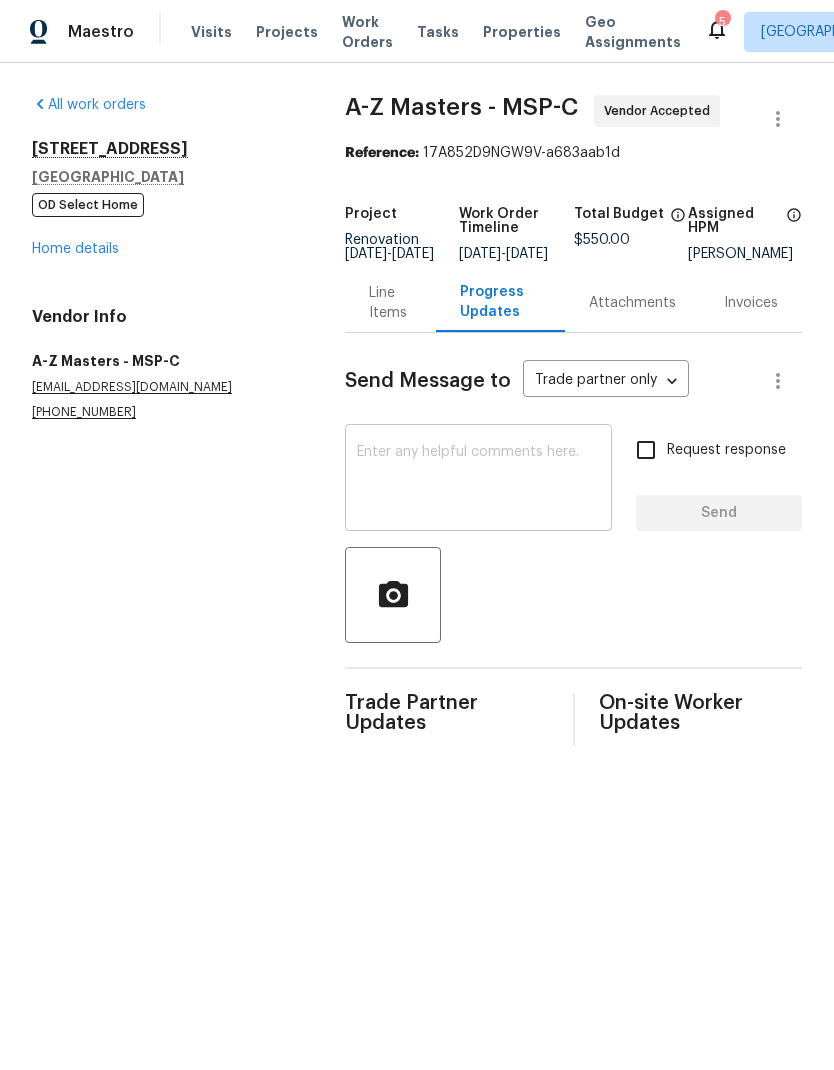 click at bounding box center [478, 480] 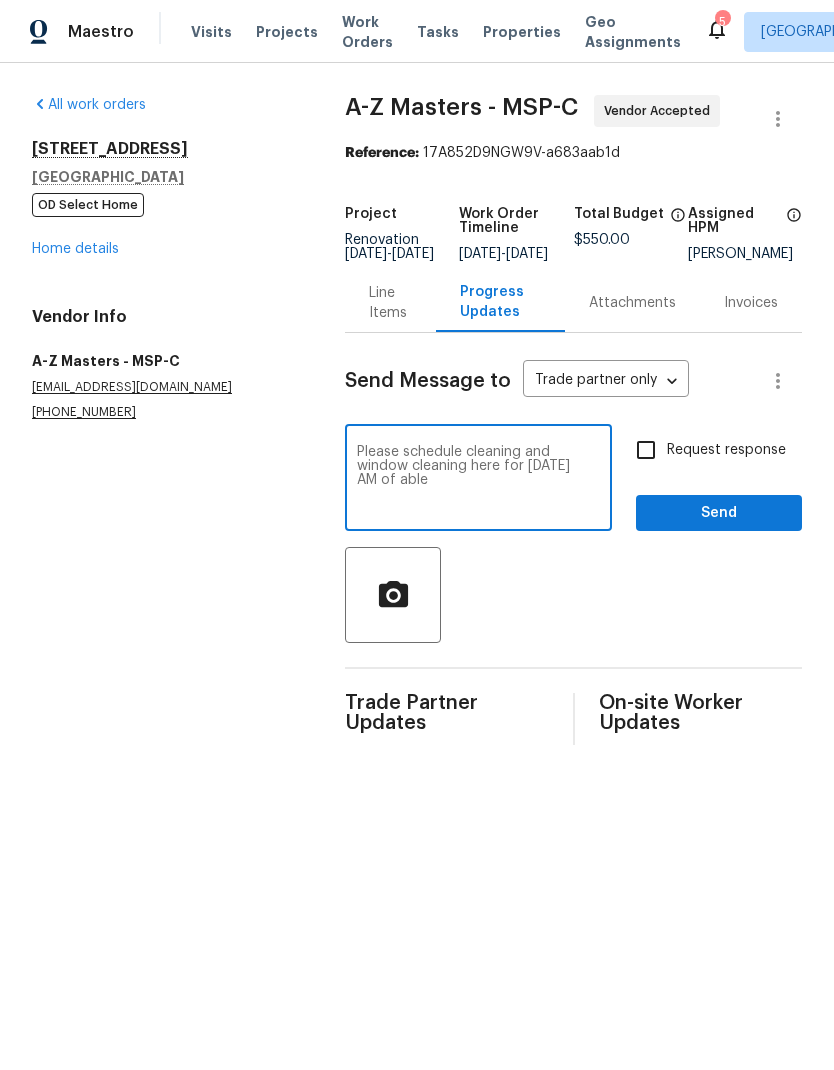click on "Please schedule cleaning and window cleaning here for [DATE]
AM of able" at bounding box center (478, 480) 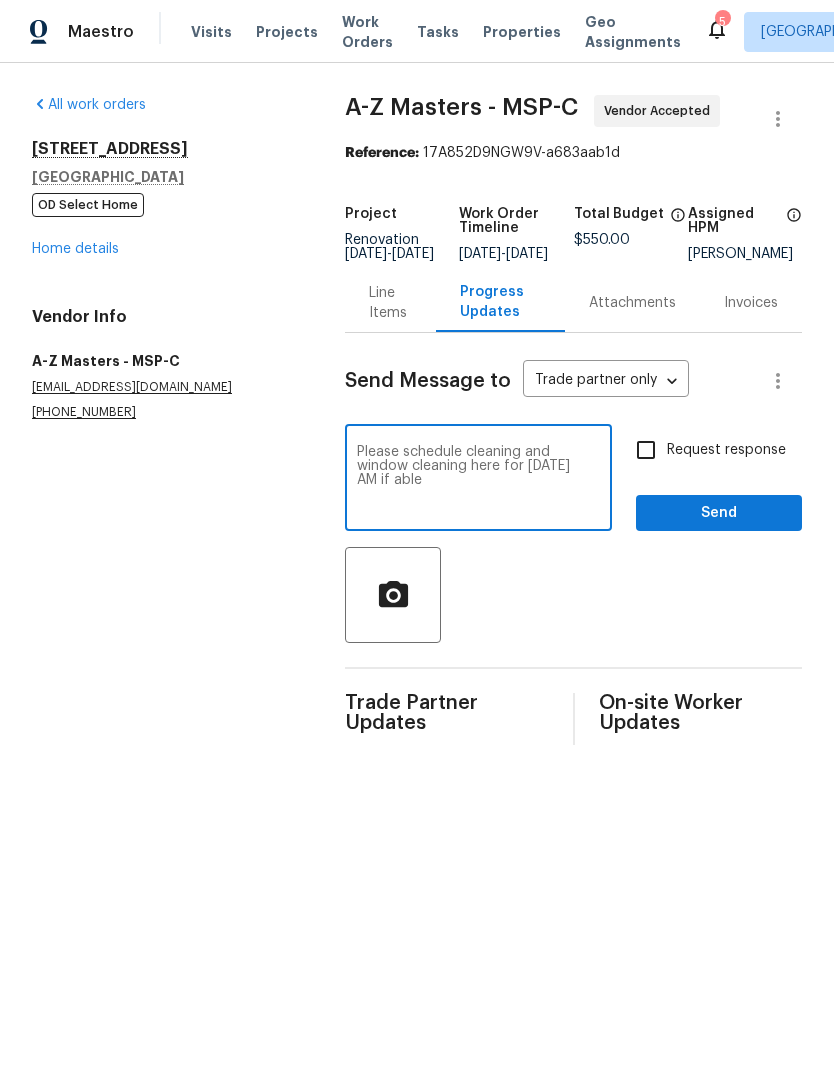 click at bounding box center (573, 595) 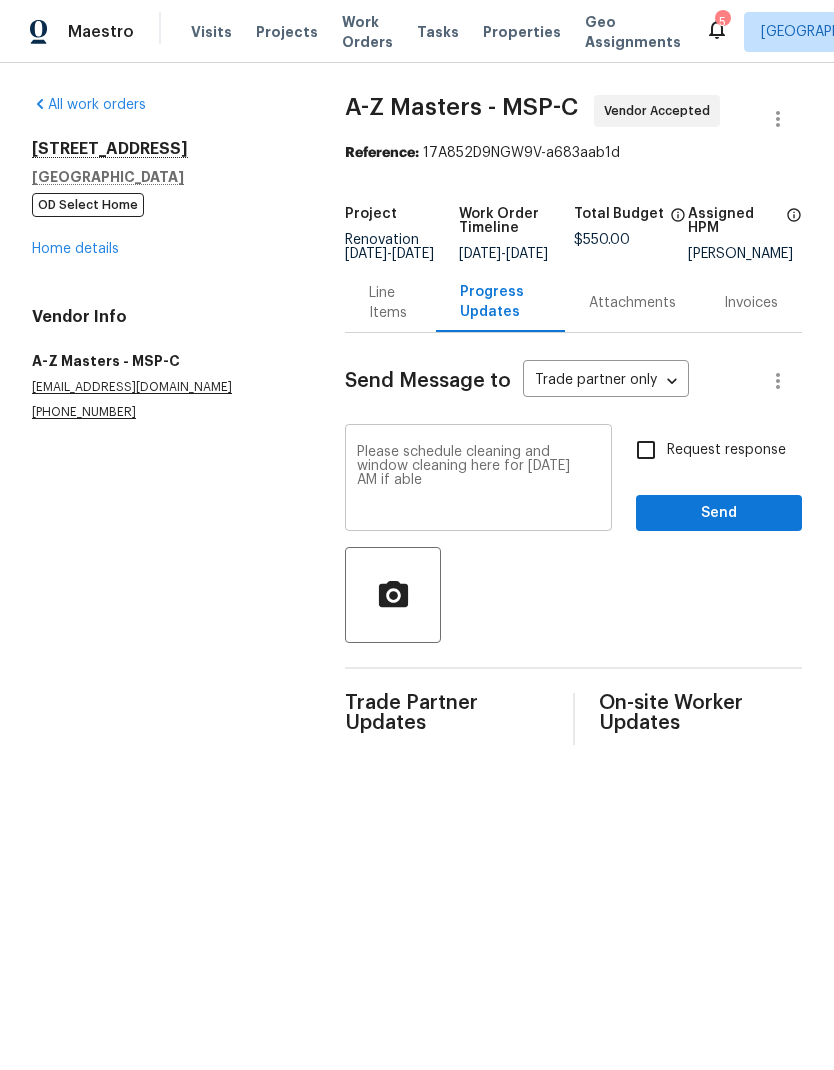 click on "Please schedule cleaning and window cleaning here for [DATE]
AM if able" at bounding box center (478, 480) 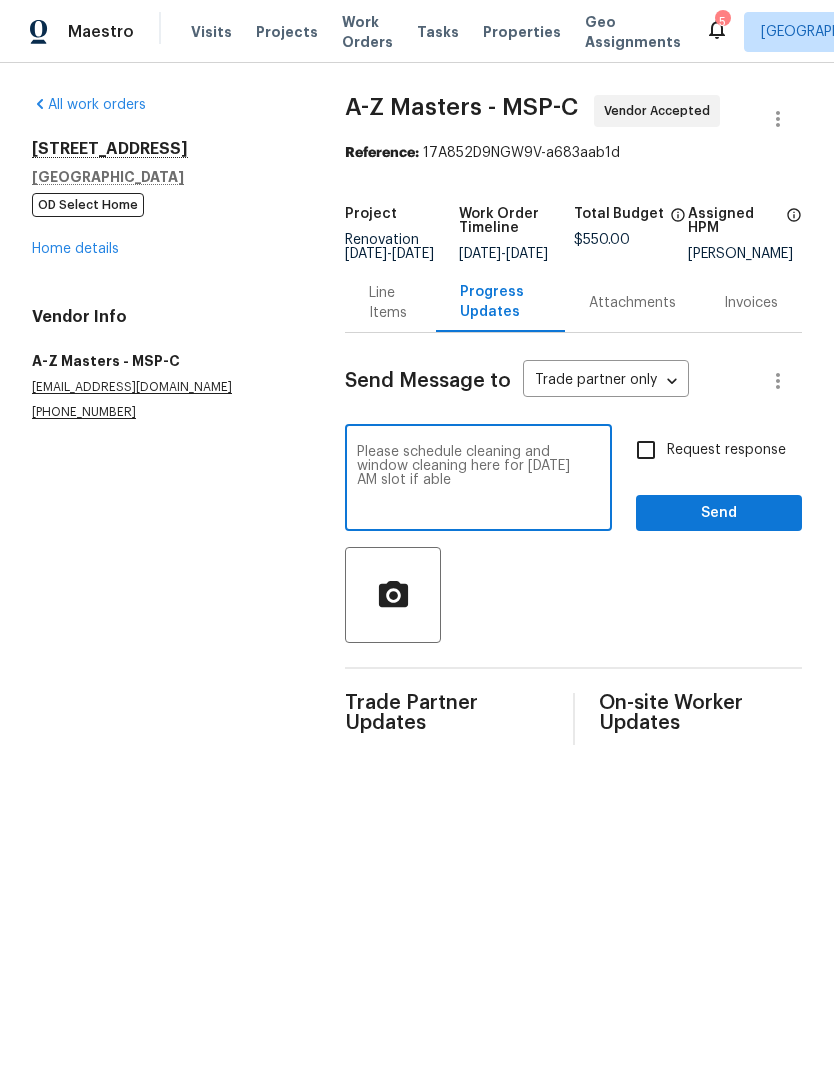 type on "Please schedule cleaning and window cleaning here for [DATE]
AM slot if able" 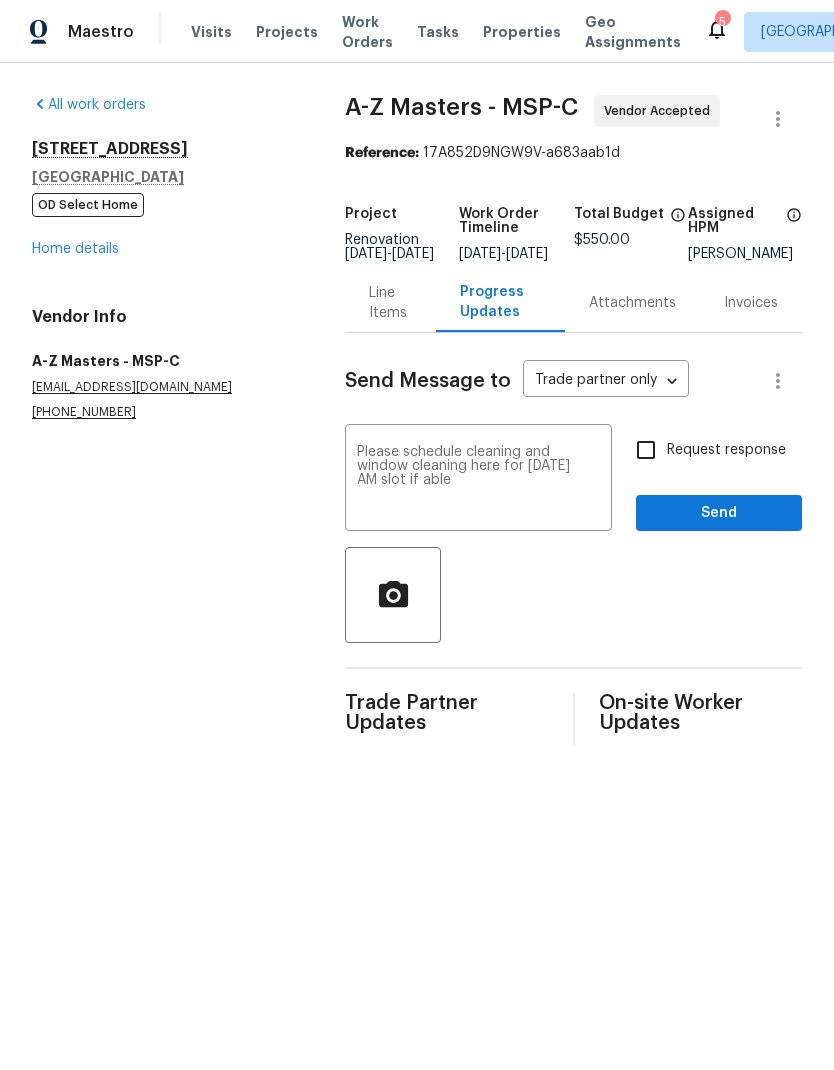 click on "Request response" at bounding box center [646, 450] 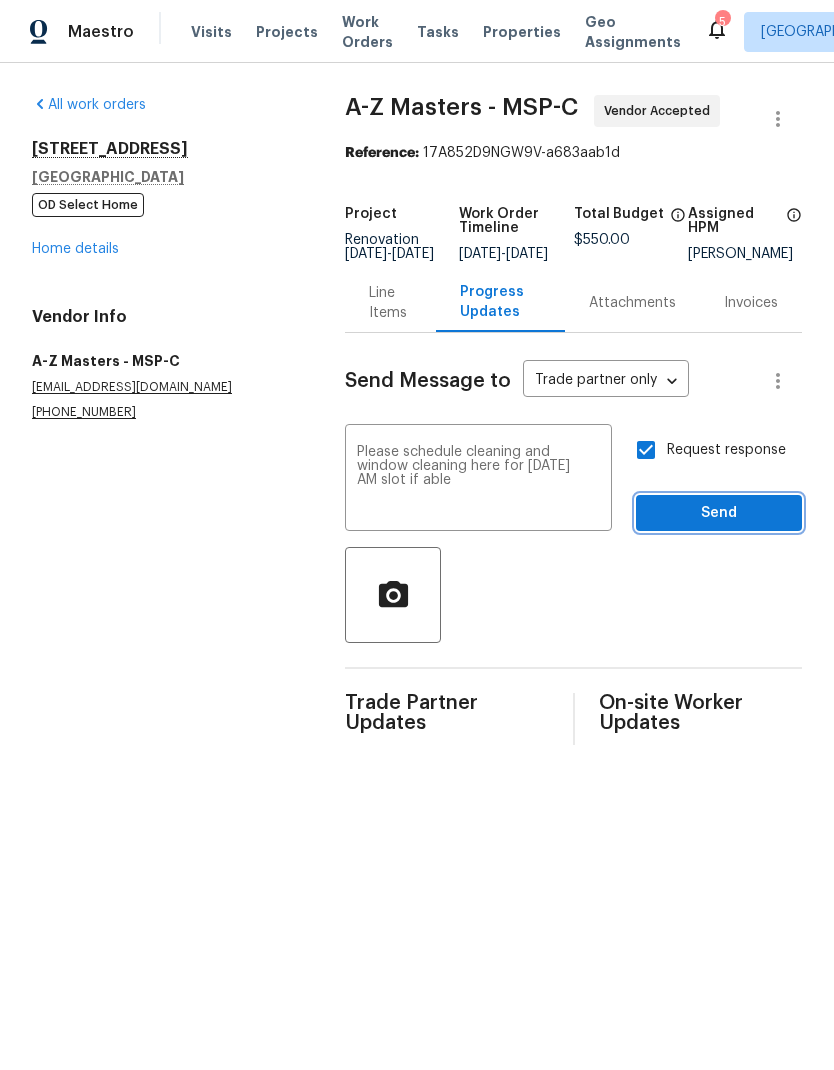 click on "Send" at bounding box center (719, 513) 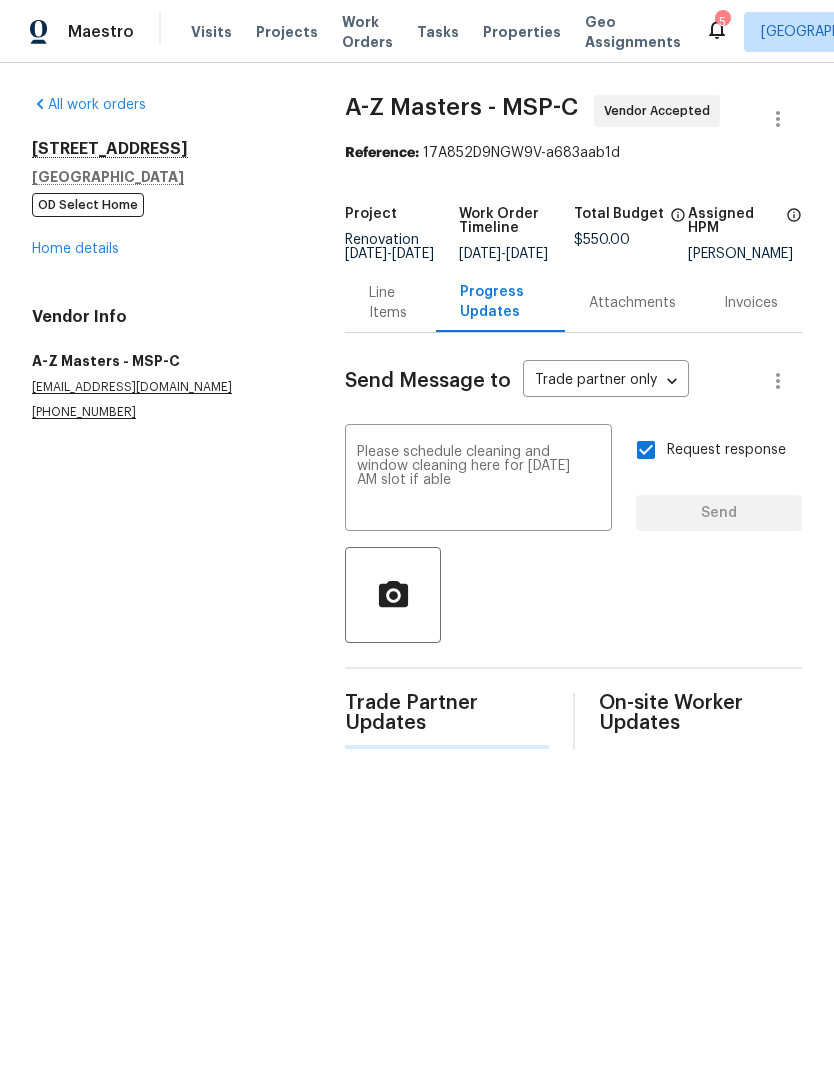 type 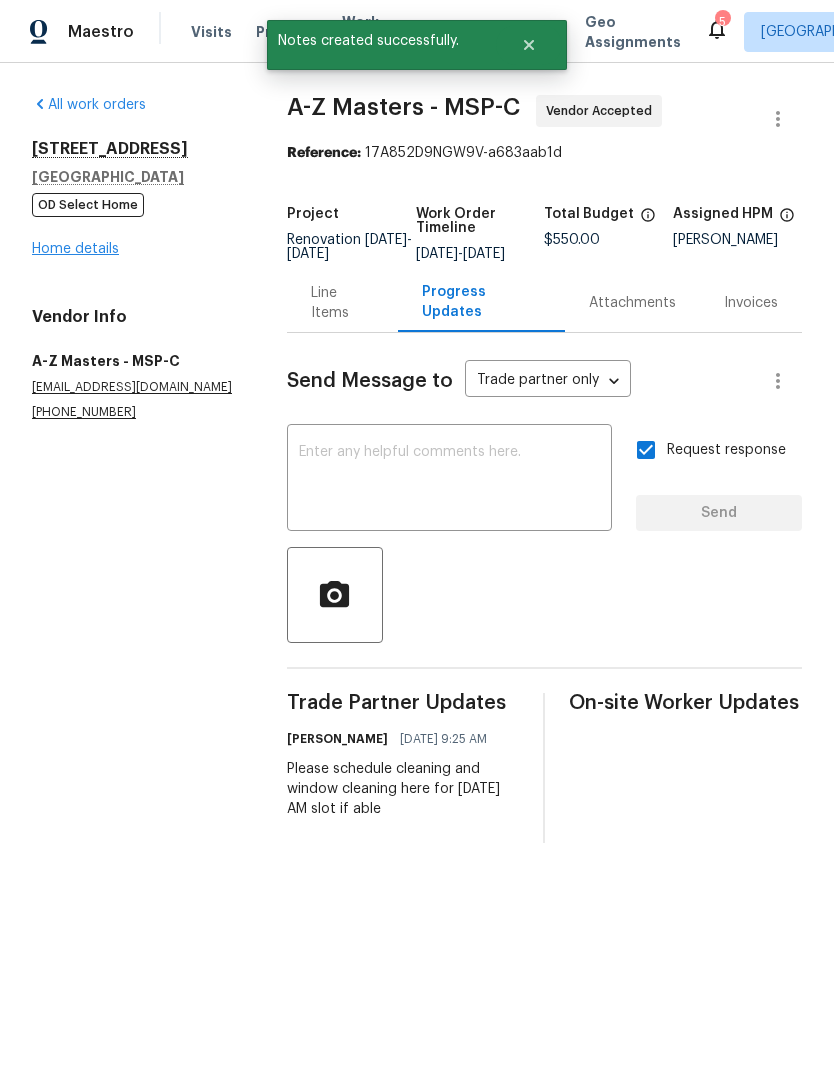 click on "Home details" at bounding box center (75, 249) 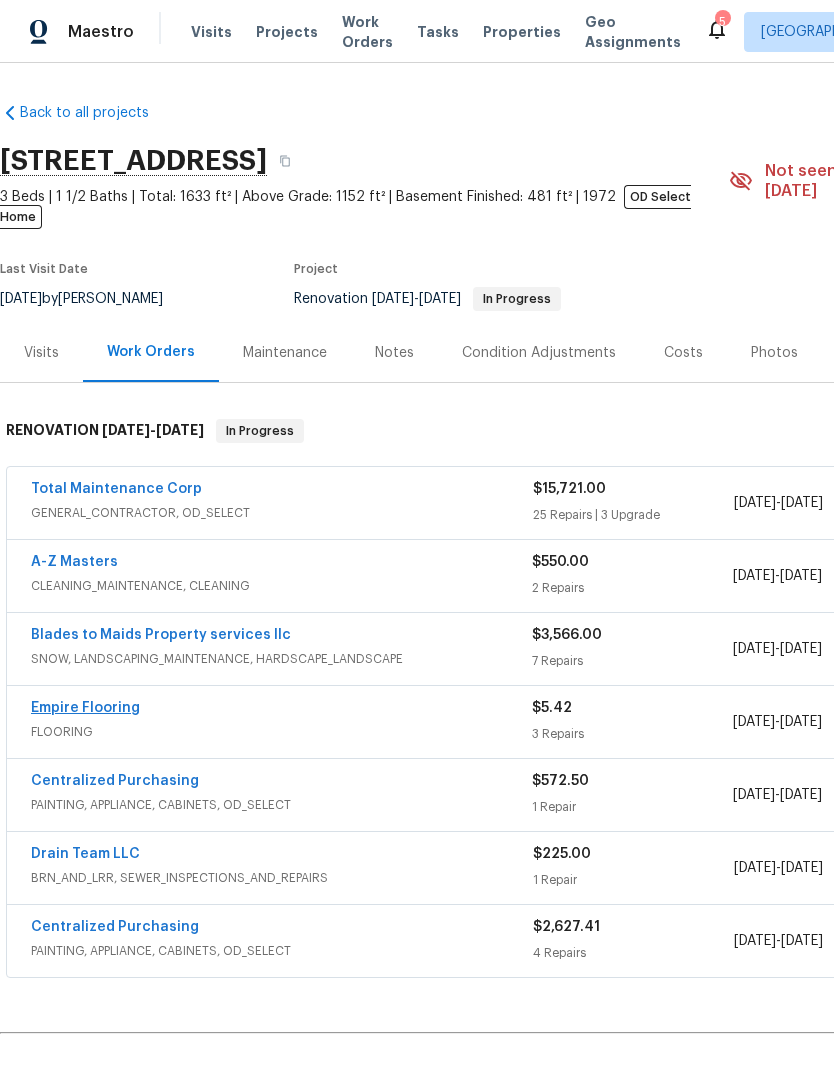 click on "Empire Flooring" at bounding box center (85, 708) 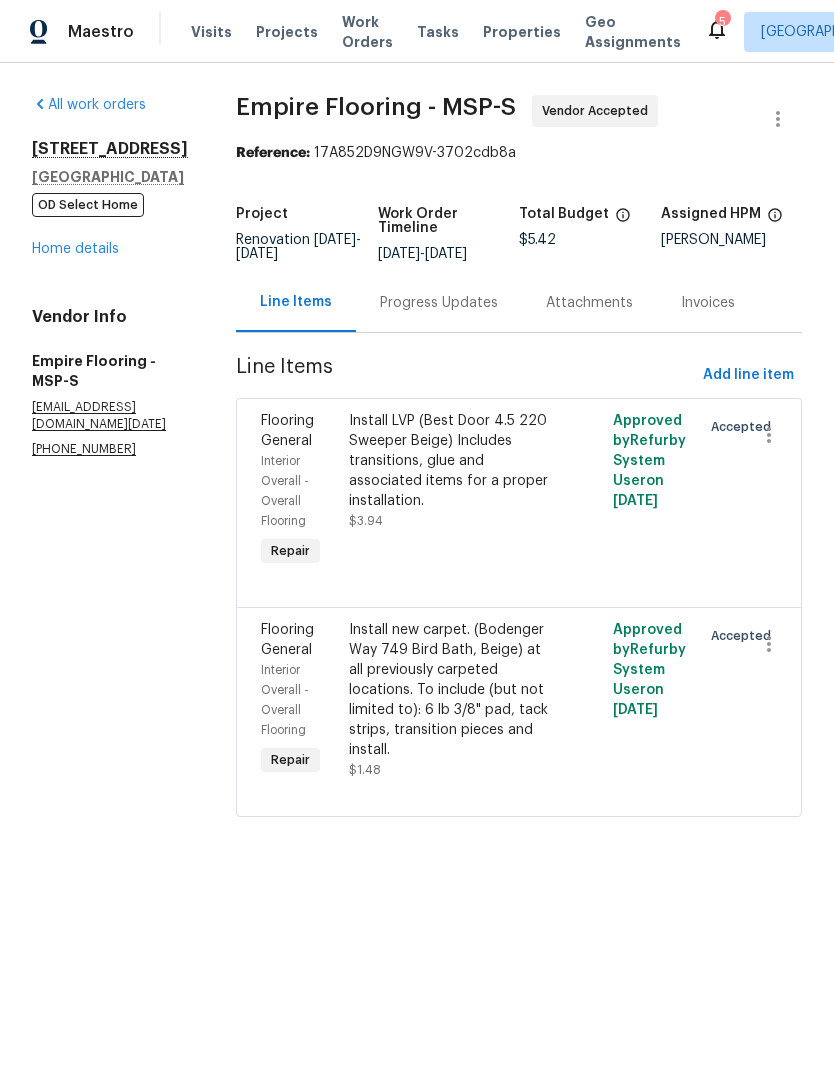 click on "Progress Updates" at bounding box center [439, 303] 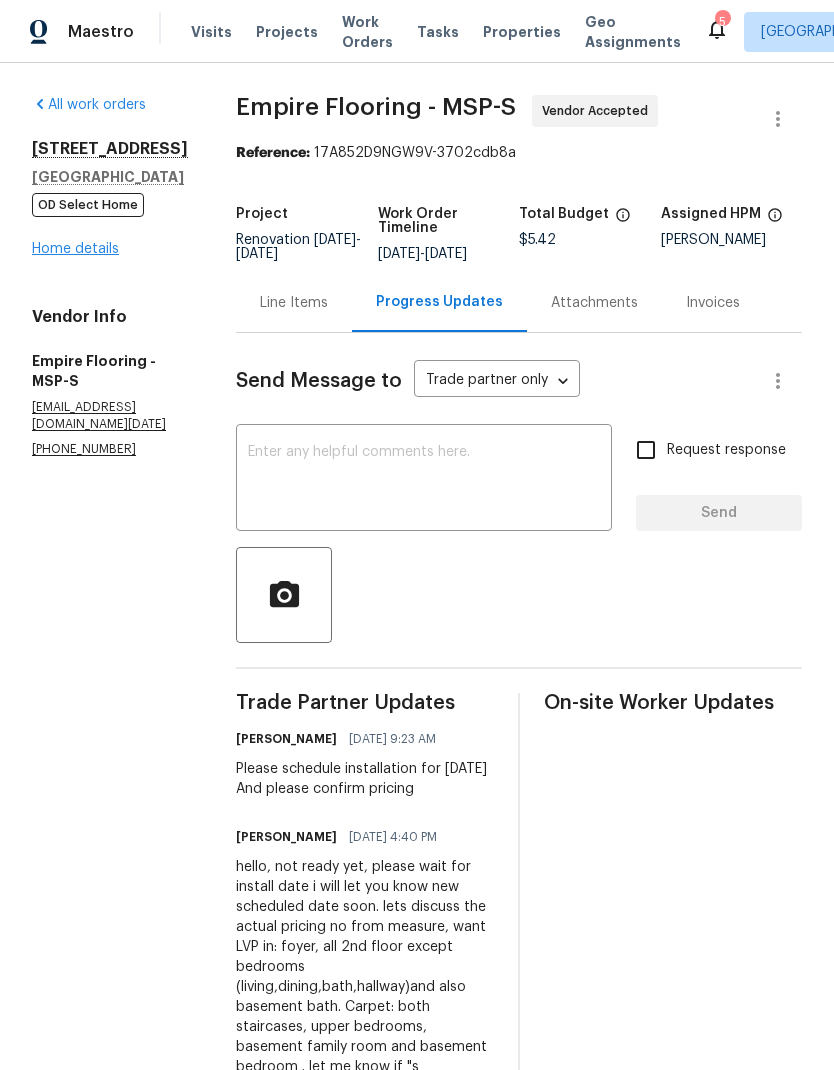 click on "Home details" at bounding box center [75, 249] 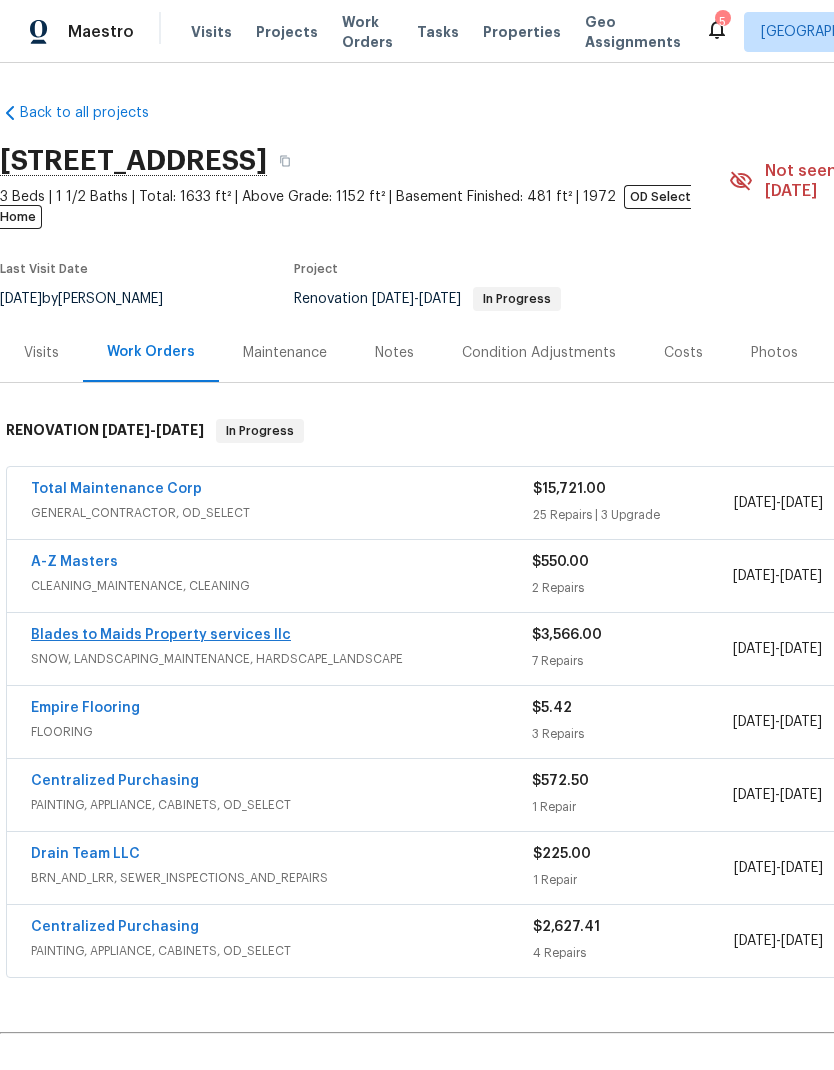 click on "Blades to Maids Property services llc" at bounding box center [161, 635] 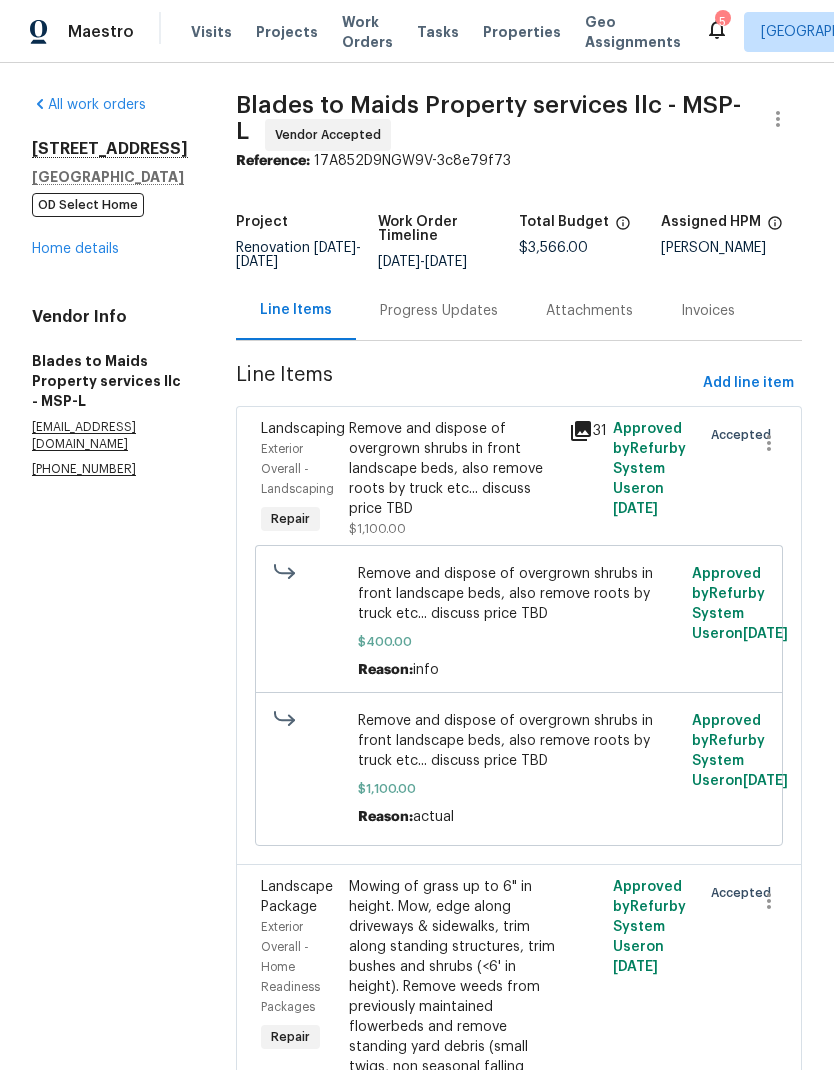 click on "Progress Updates" at bounding box center [439, 311] 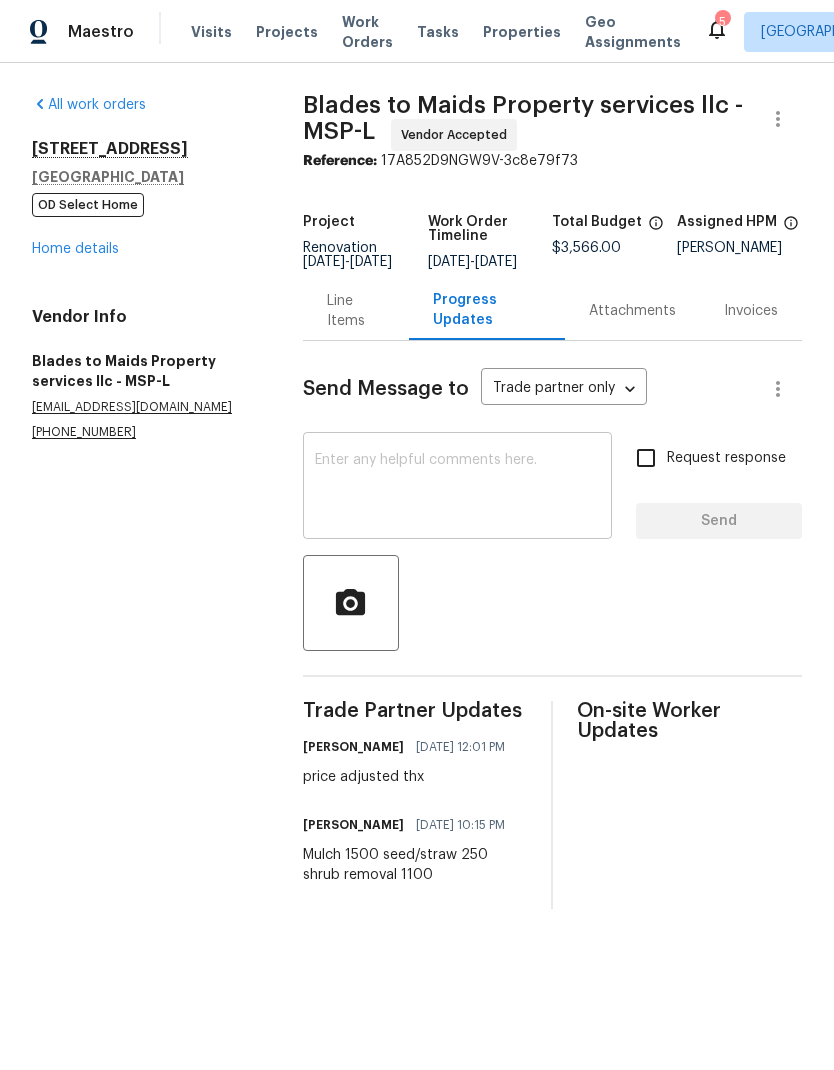 click at bounding box center (457, 488) 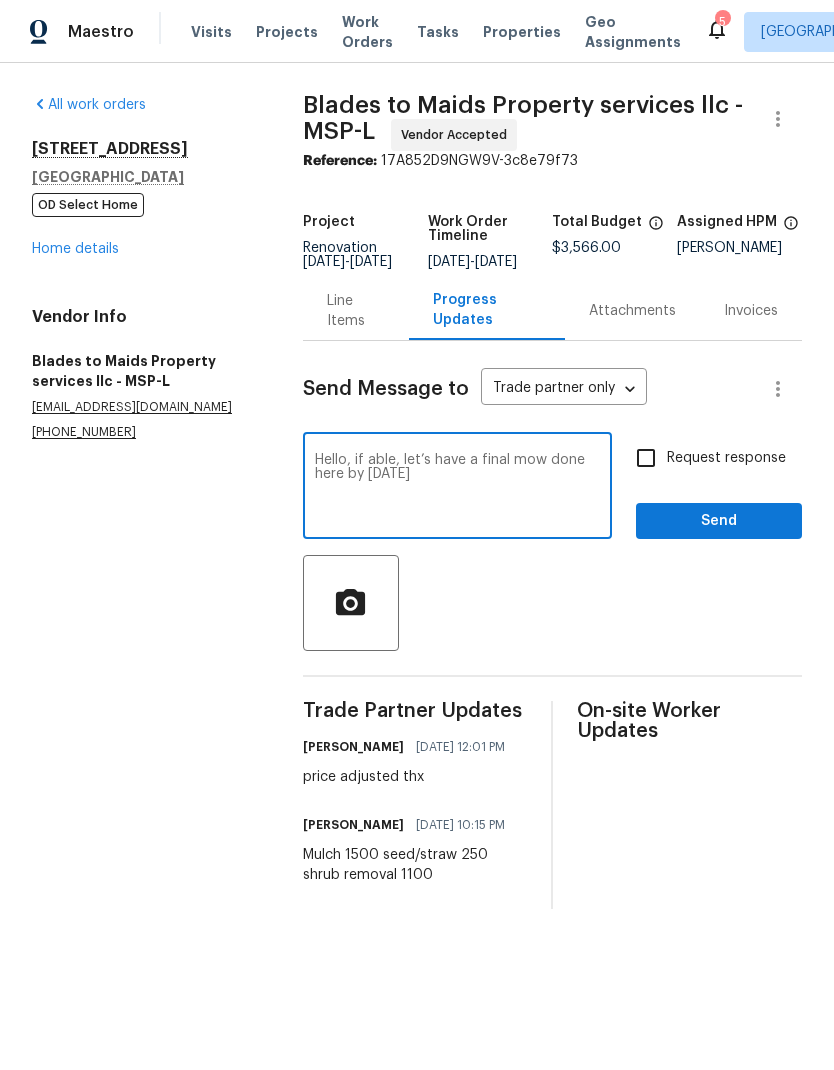 type on "Hello, if able, let’s have a final mow done here by [DATE]" 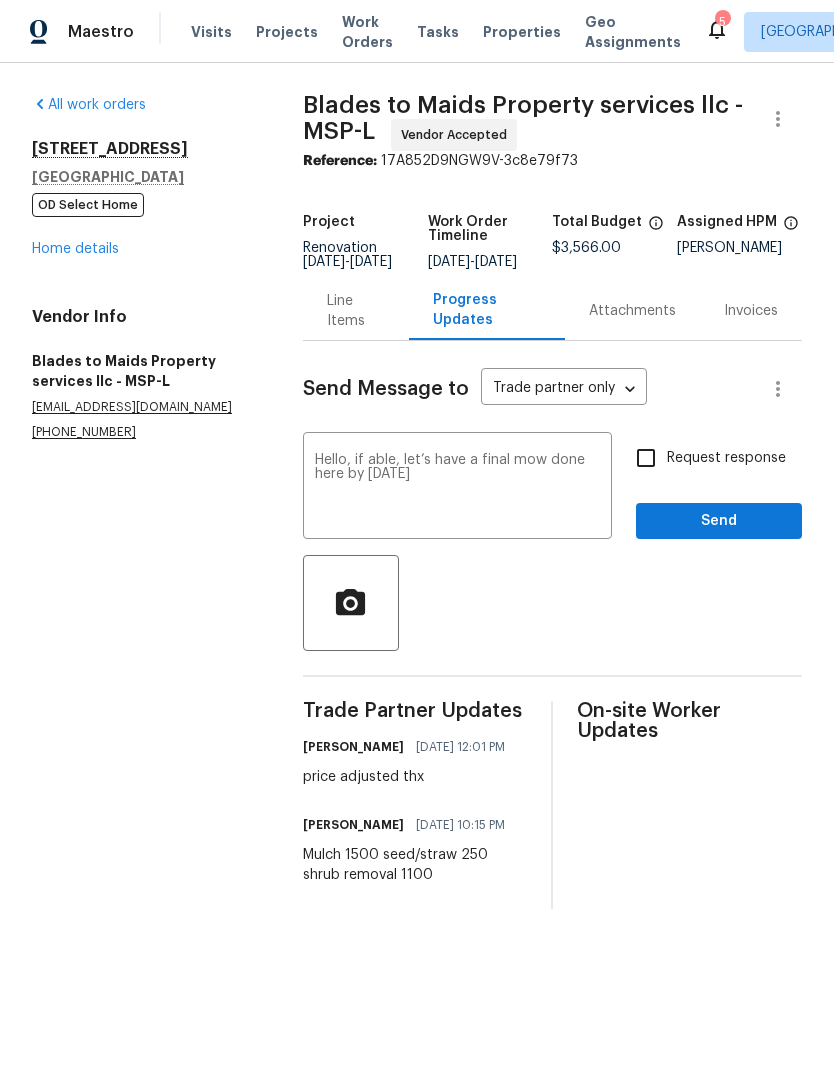 click on "Request response" at bounding box center (646, 458) 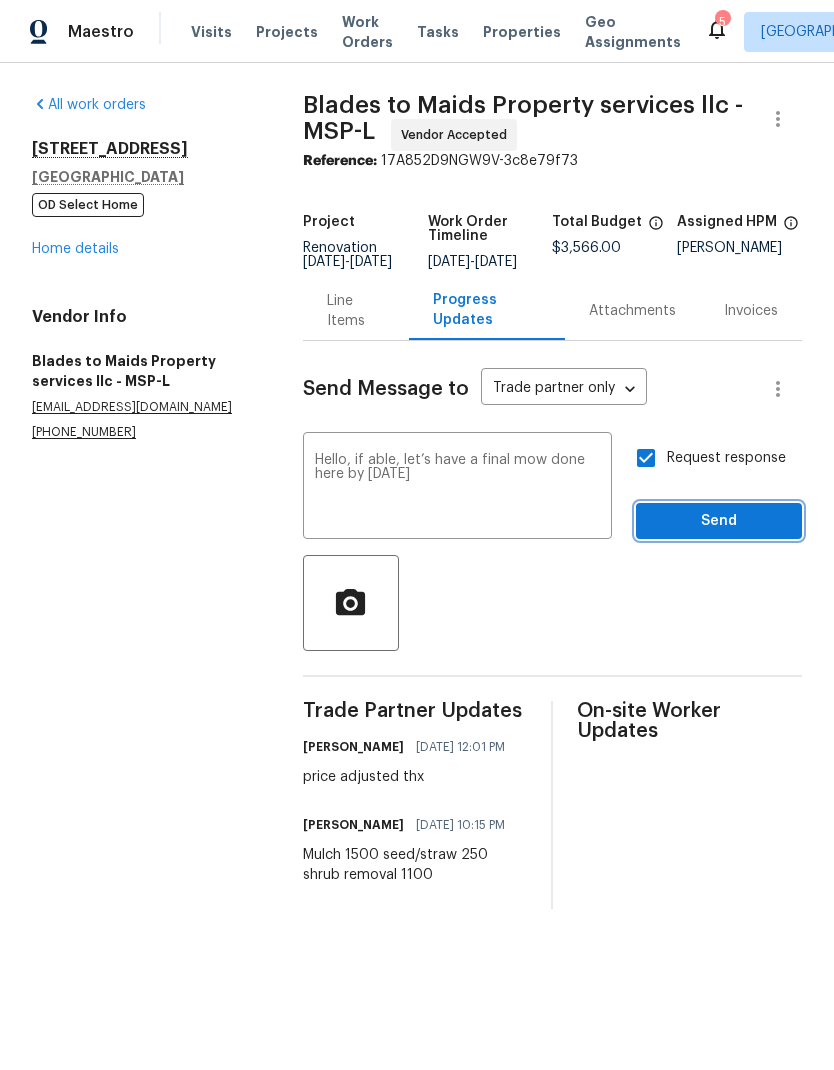 click on "Send" at bounding box center [719, 521] 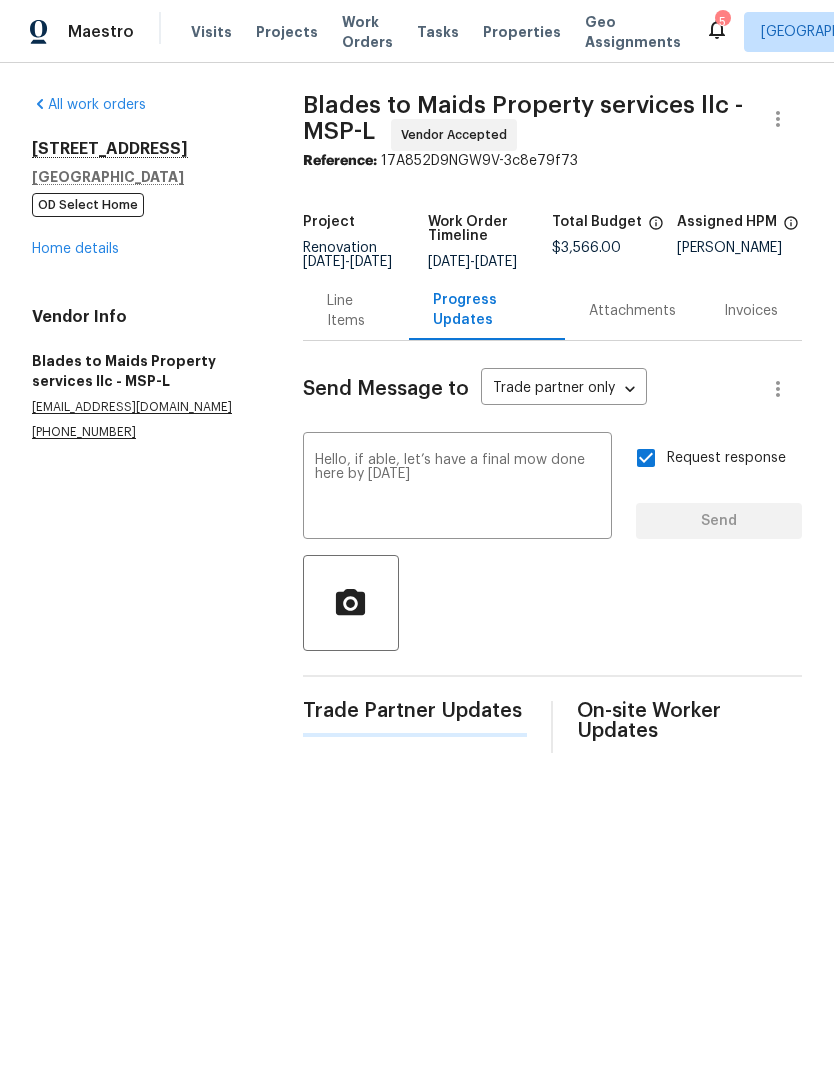 type 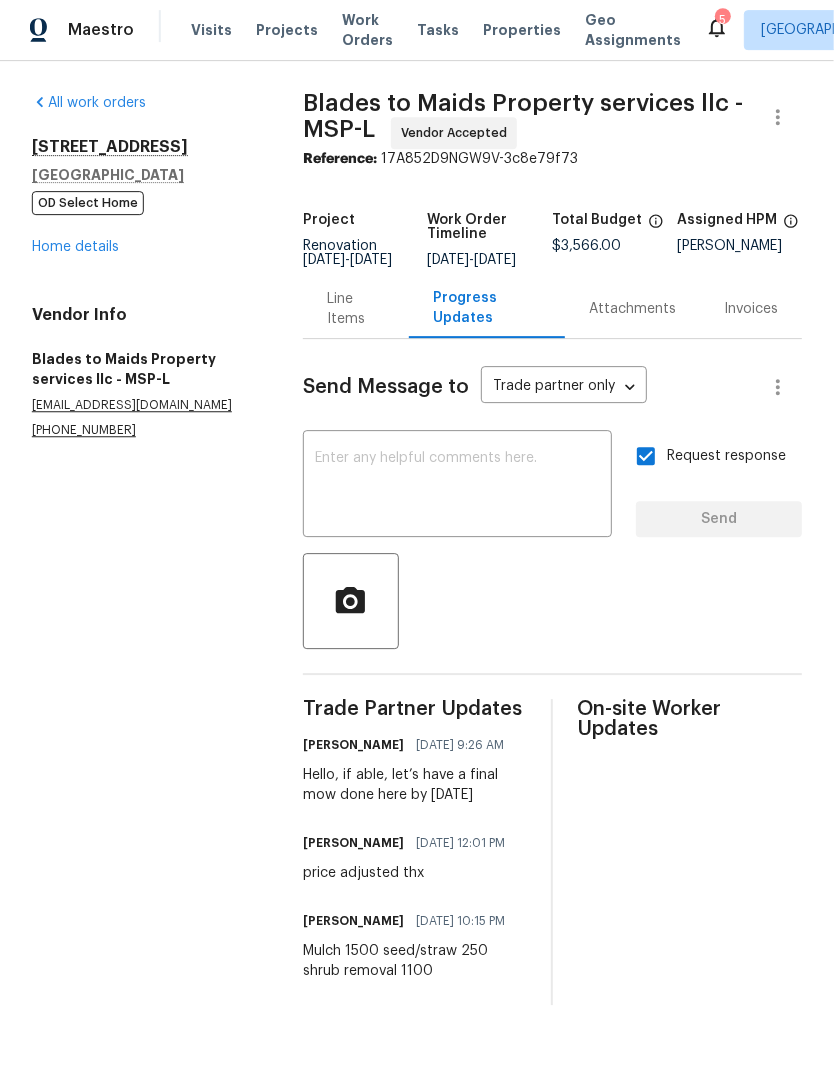 scroll, scrollTop: 3, scrollLeft: 0, axis: vertical 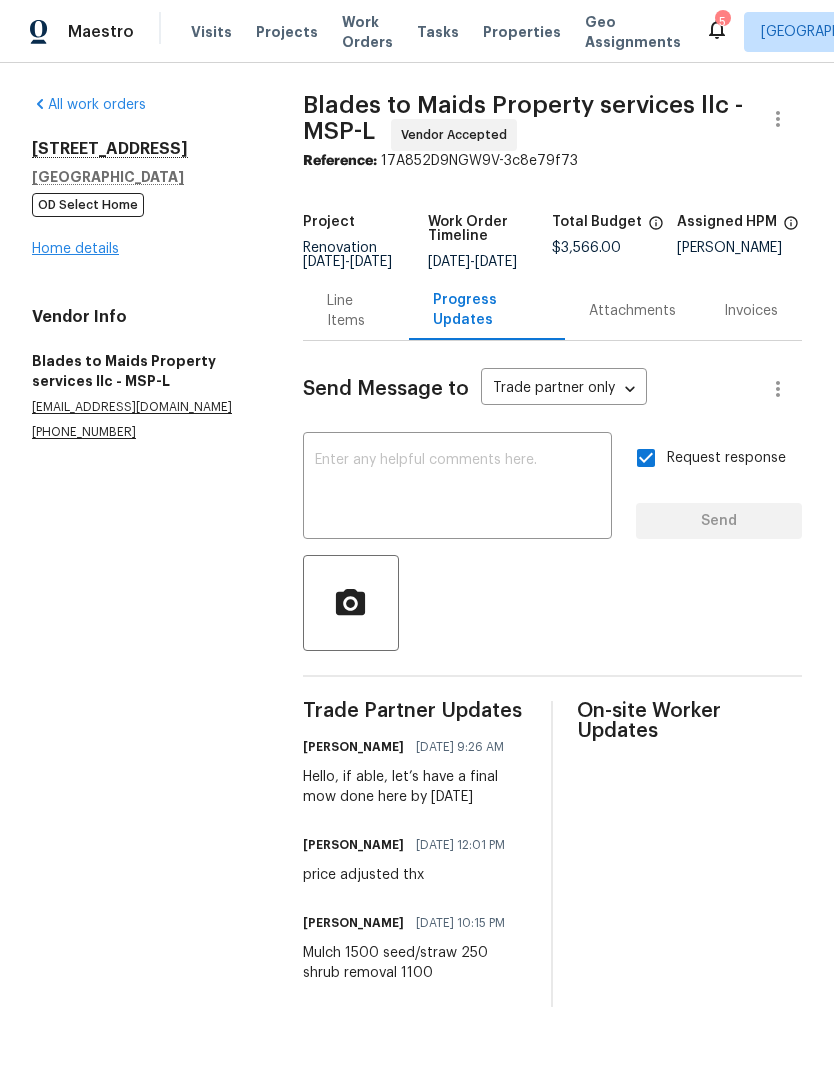click on "Home details" at bounding box center [75, 249] 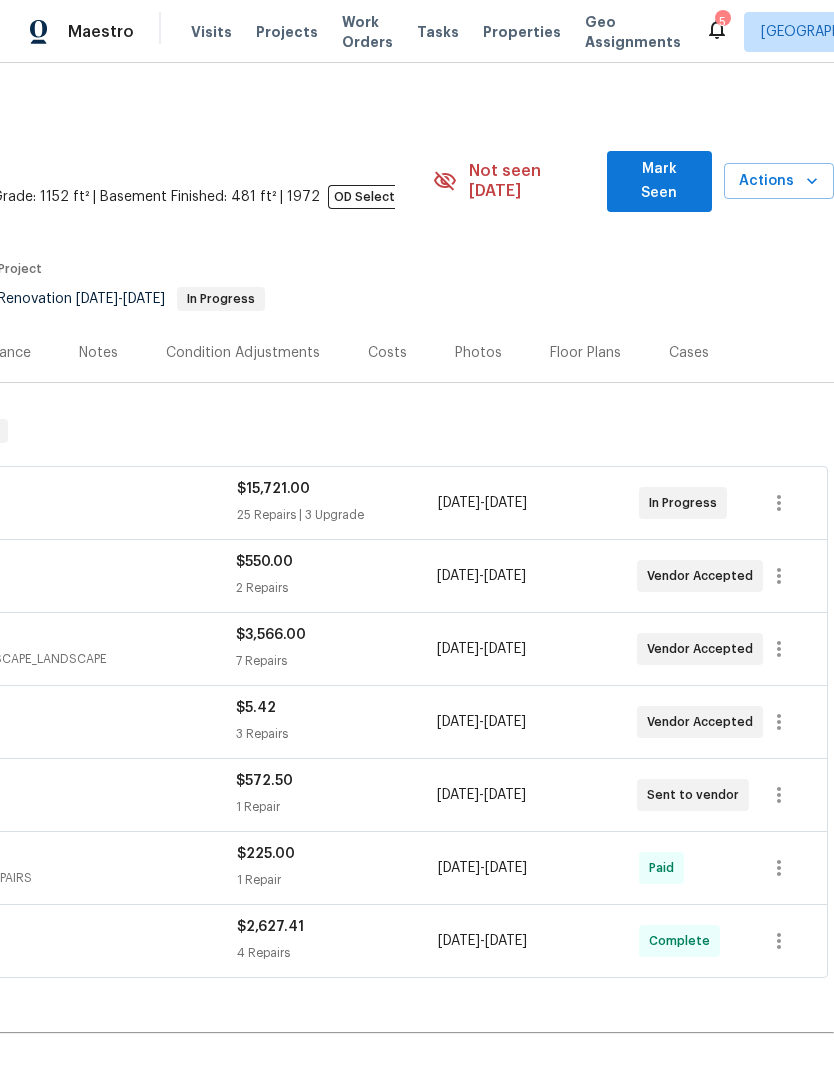 scroll, scrollTop: 0, scrollLeft: 296, axis: horizontal 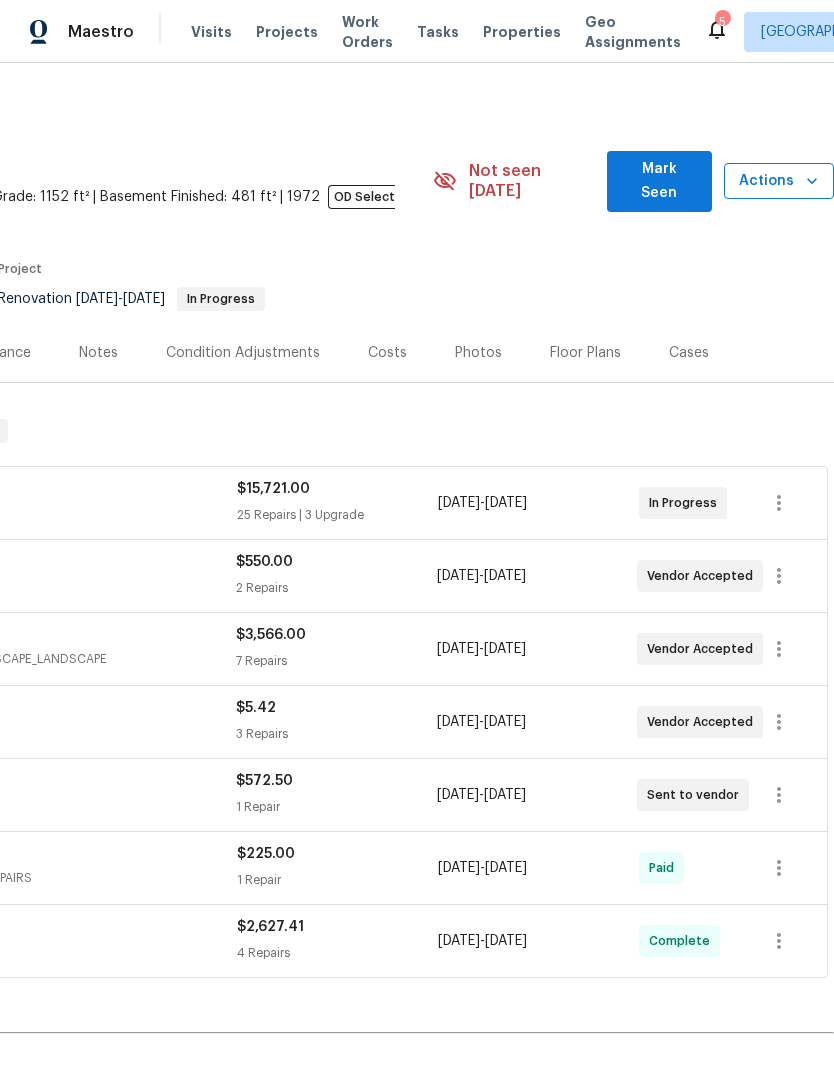 click on "Actions" at bounding box center [779, 181] 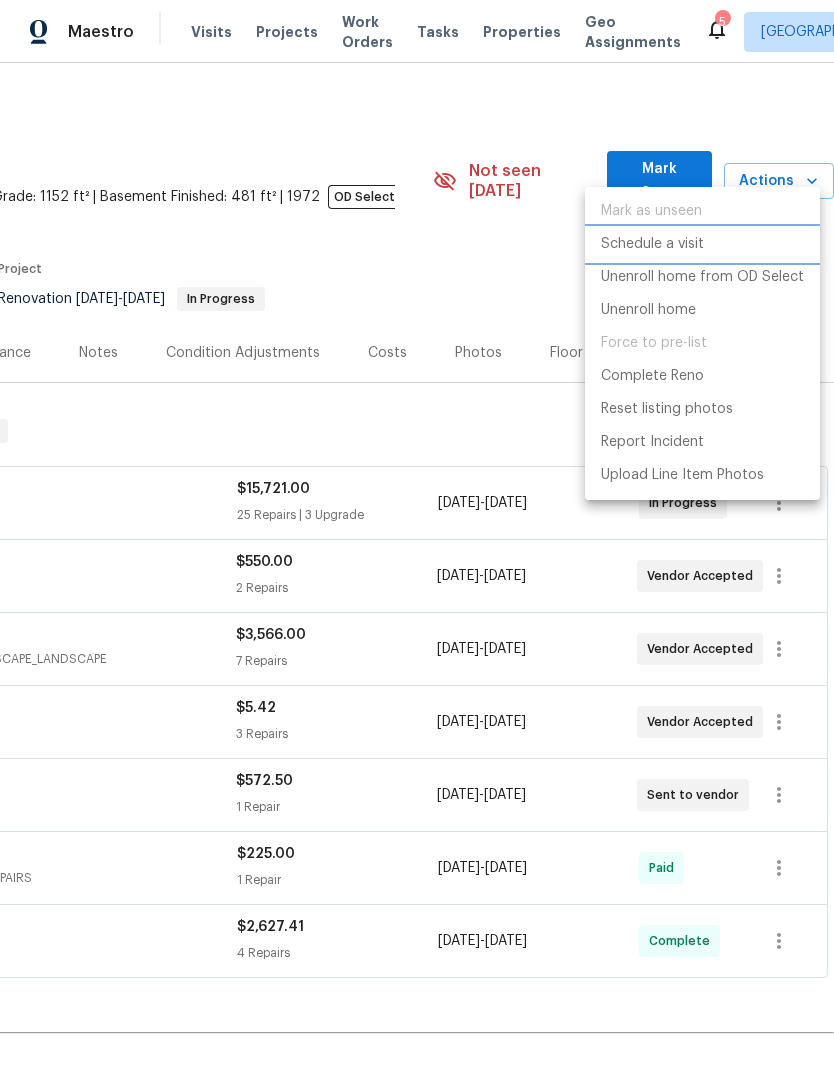 click on "Schedule a visit" at bounding box center (652, 244) 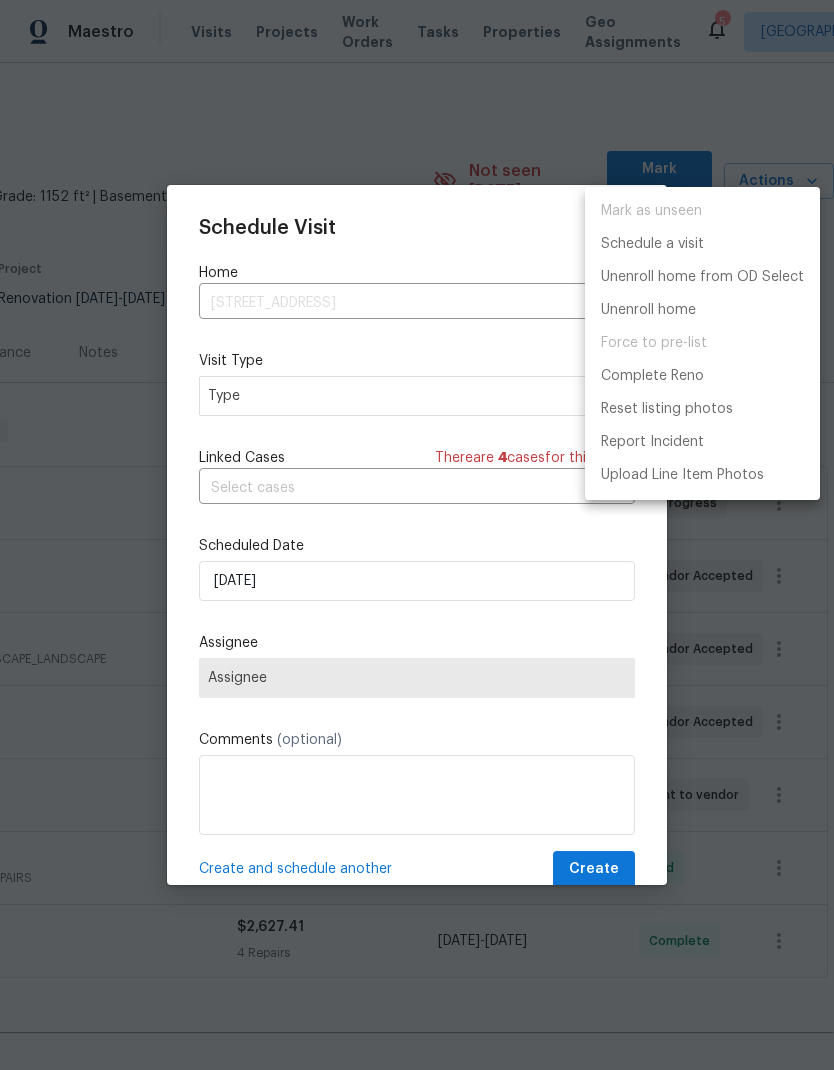 click at bounding box center [417, 535] 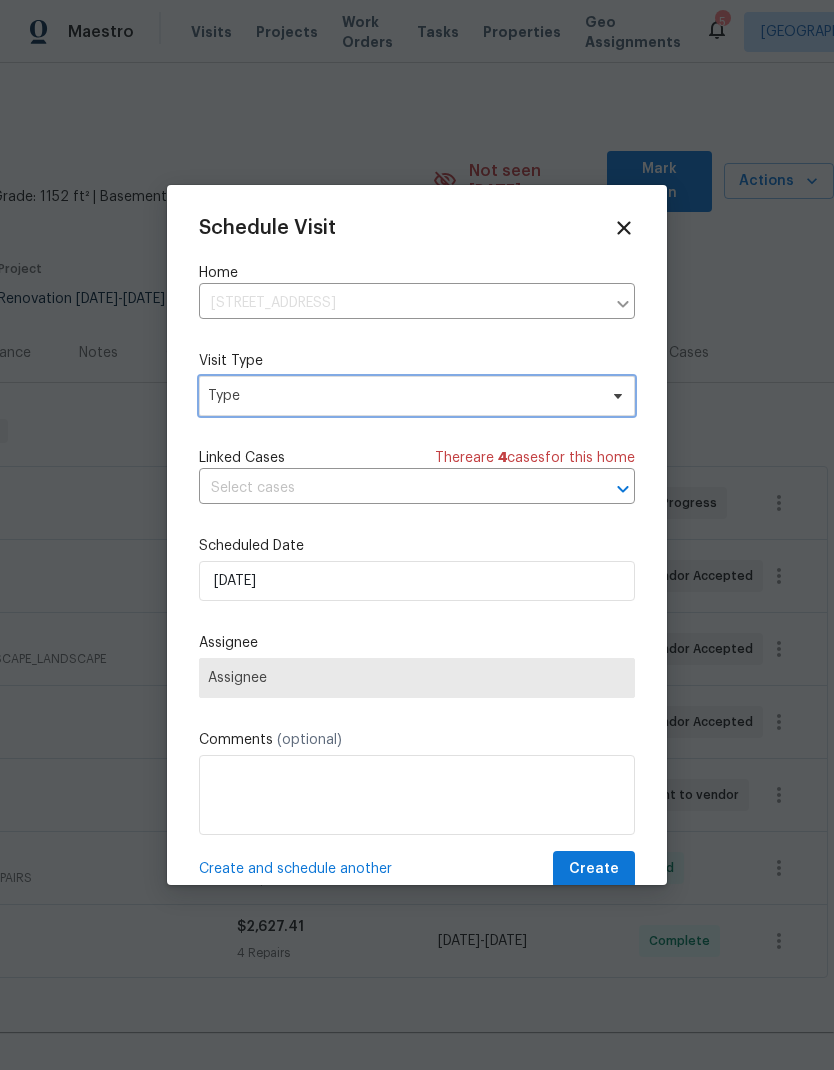 click on "Type" at bounding box center (417, 396) 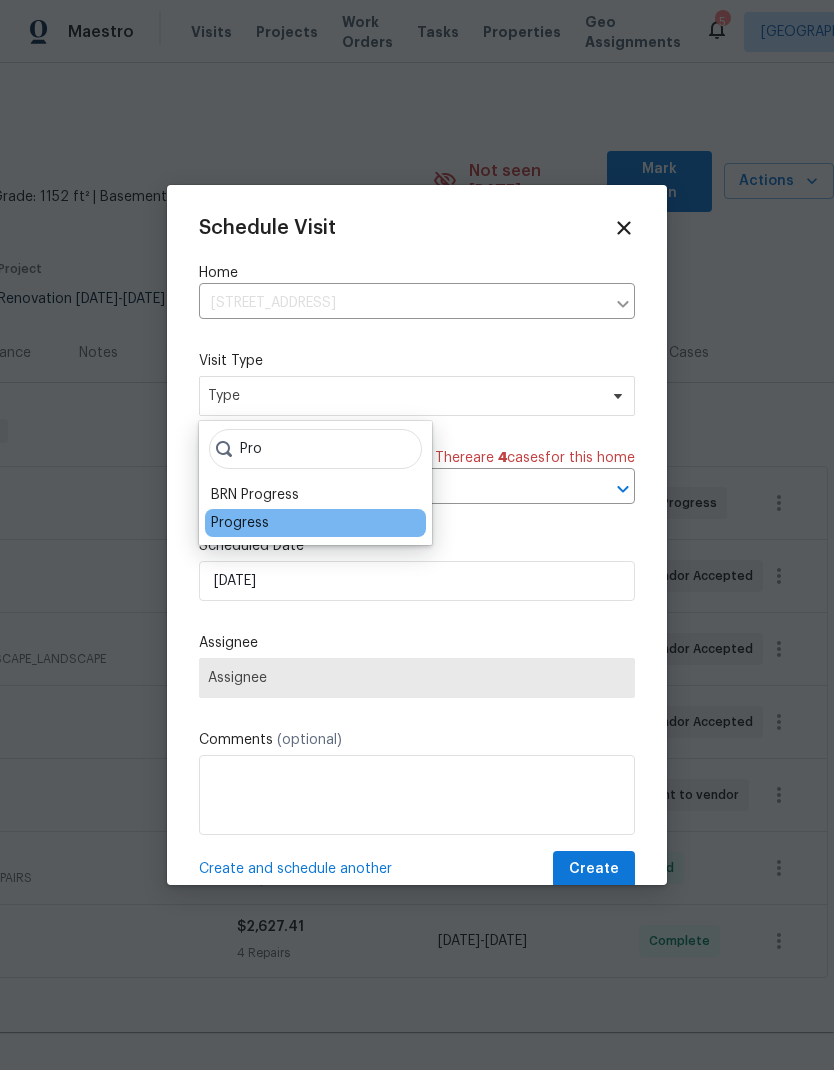 type on "Pro" 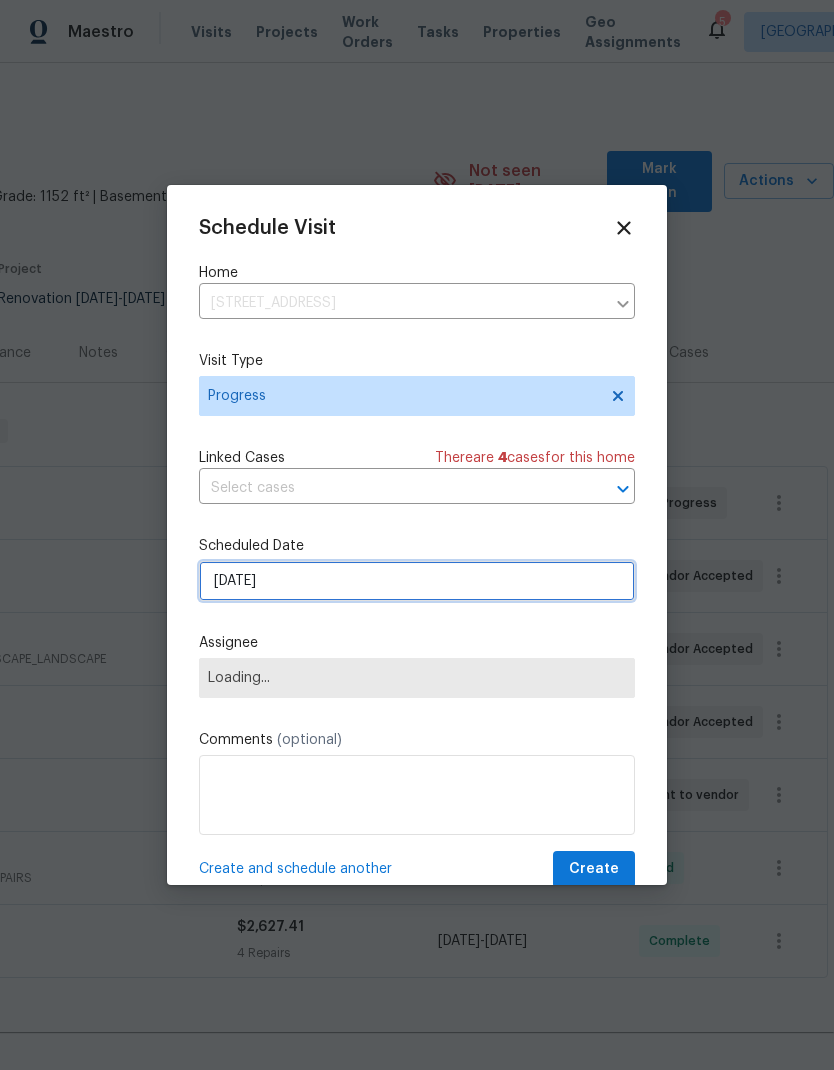 click on "[DATE]" at bounding box center (417, 581) 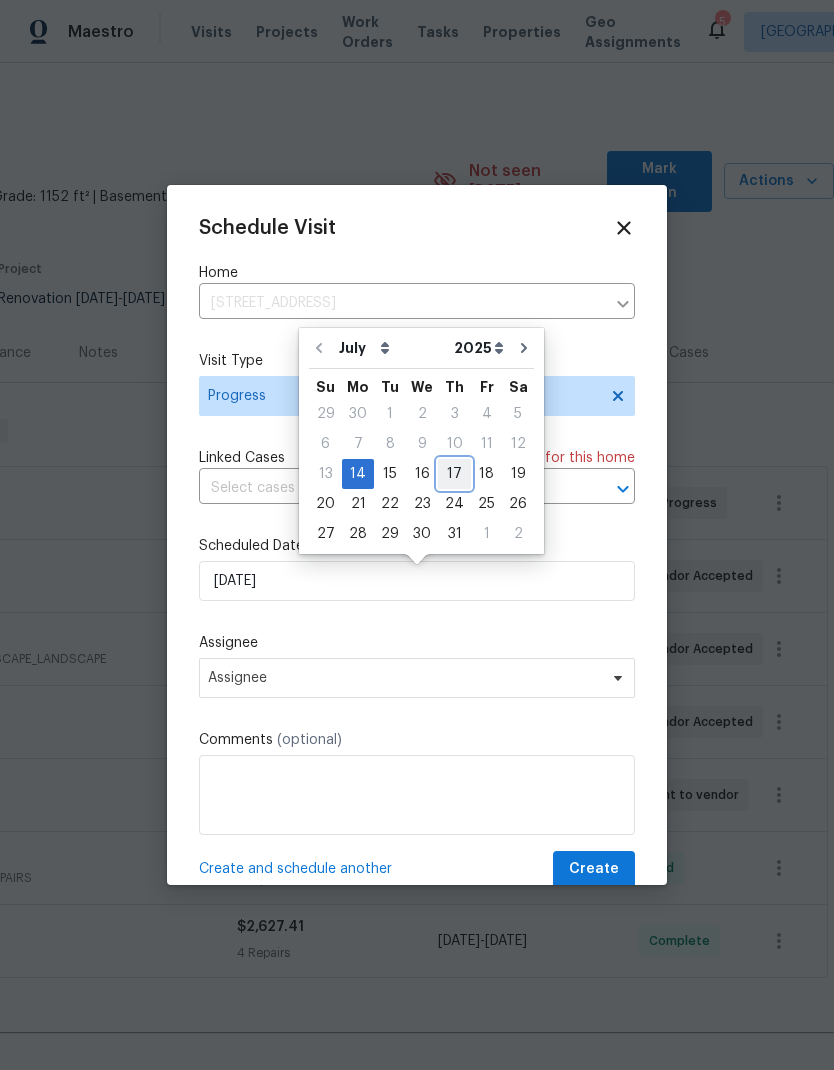 click on "17" at bounding box center (454, 474) 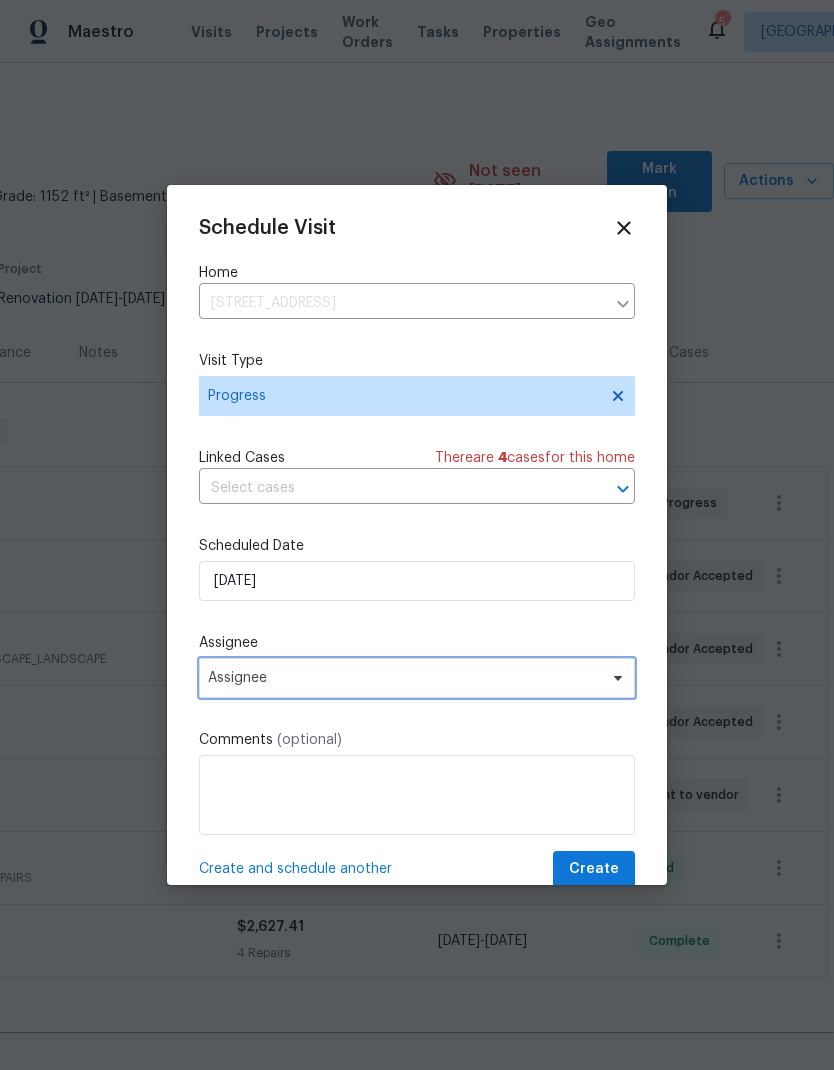 click on "Assignee" at bounding box center [404, 678] 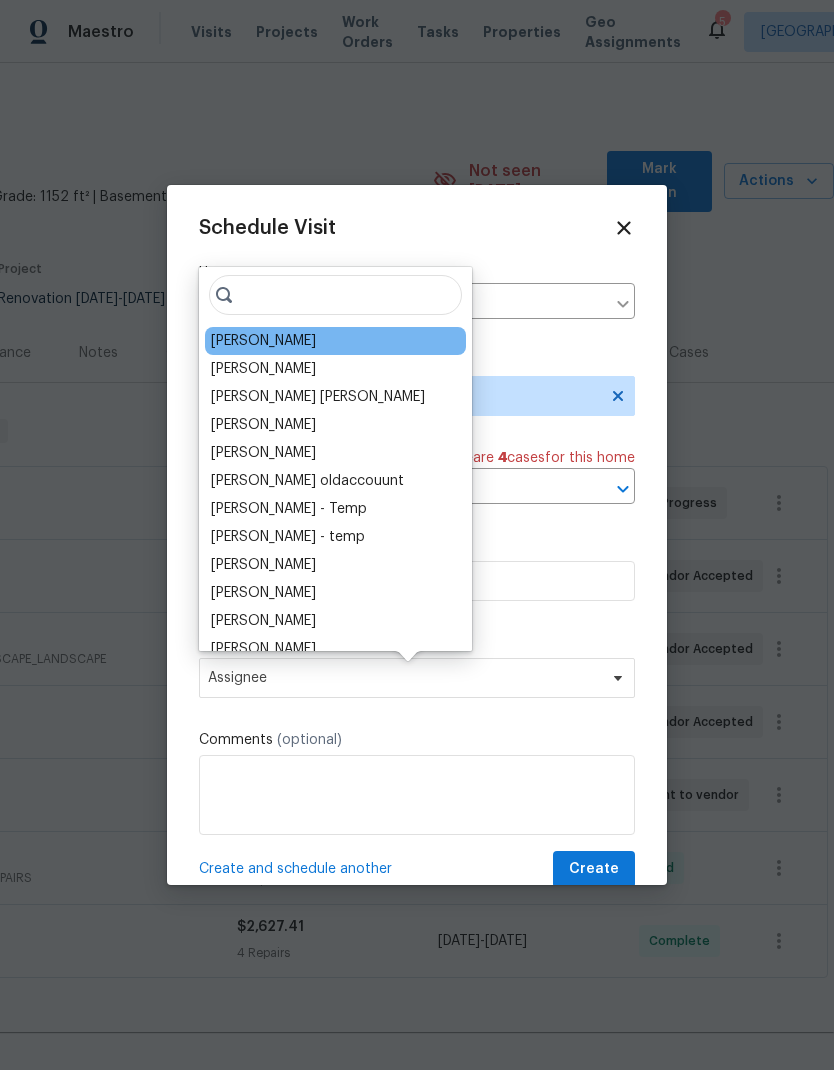 click on "[PERSON_NAME]" at bounding box center [263, 341] 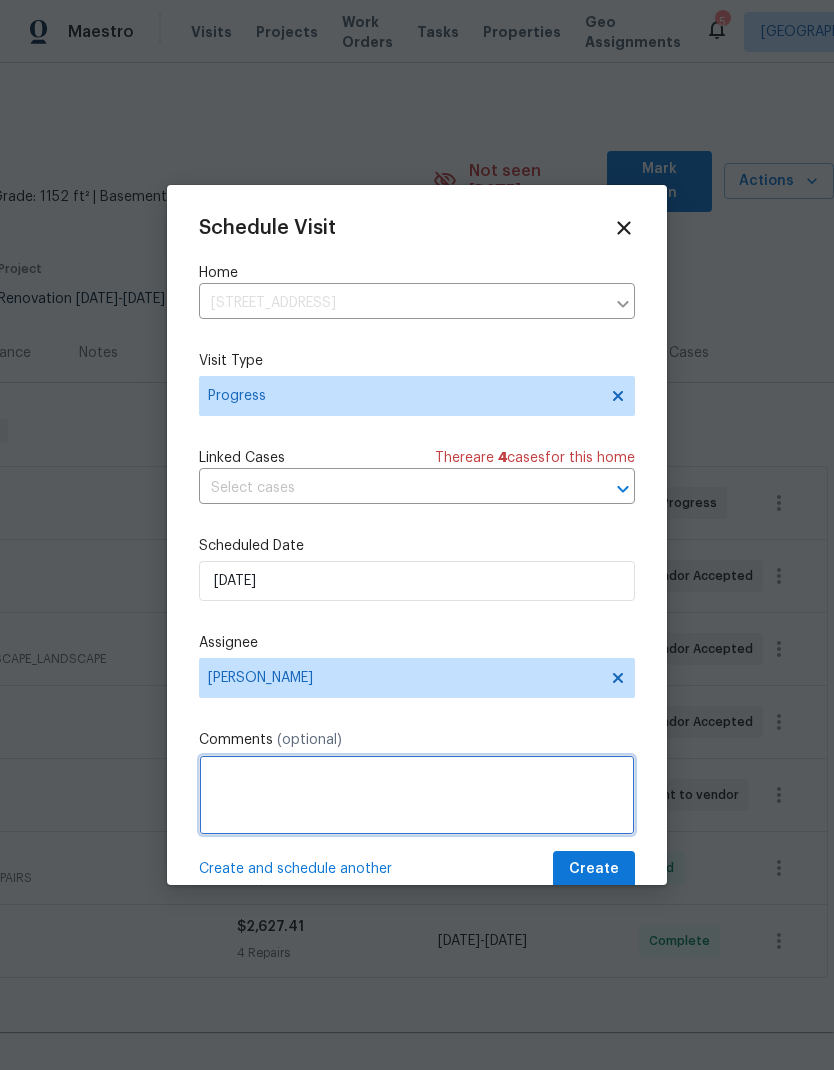 click at bounding box center [417, 795] 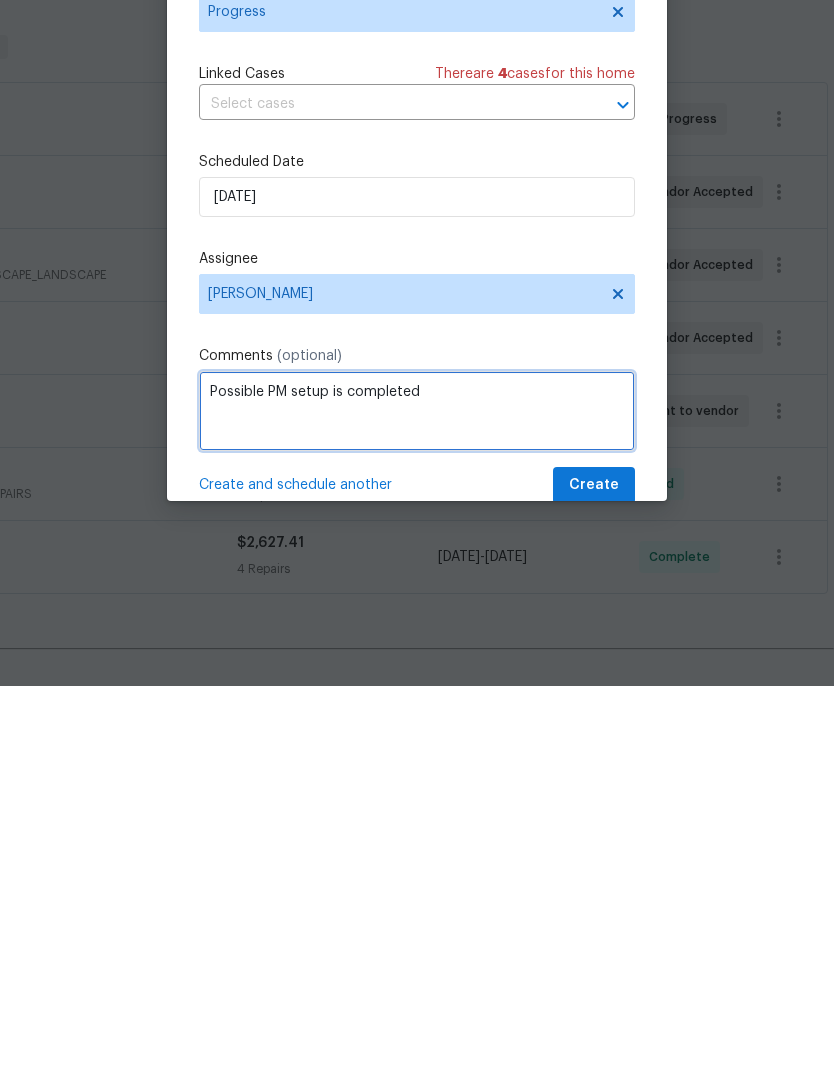 click on "Possible PM setup is completed" at bounding box center [417, 795] 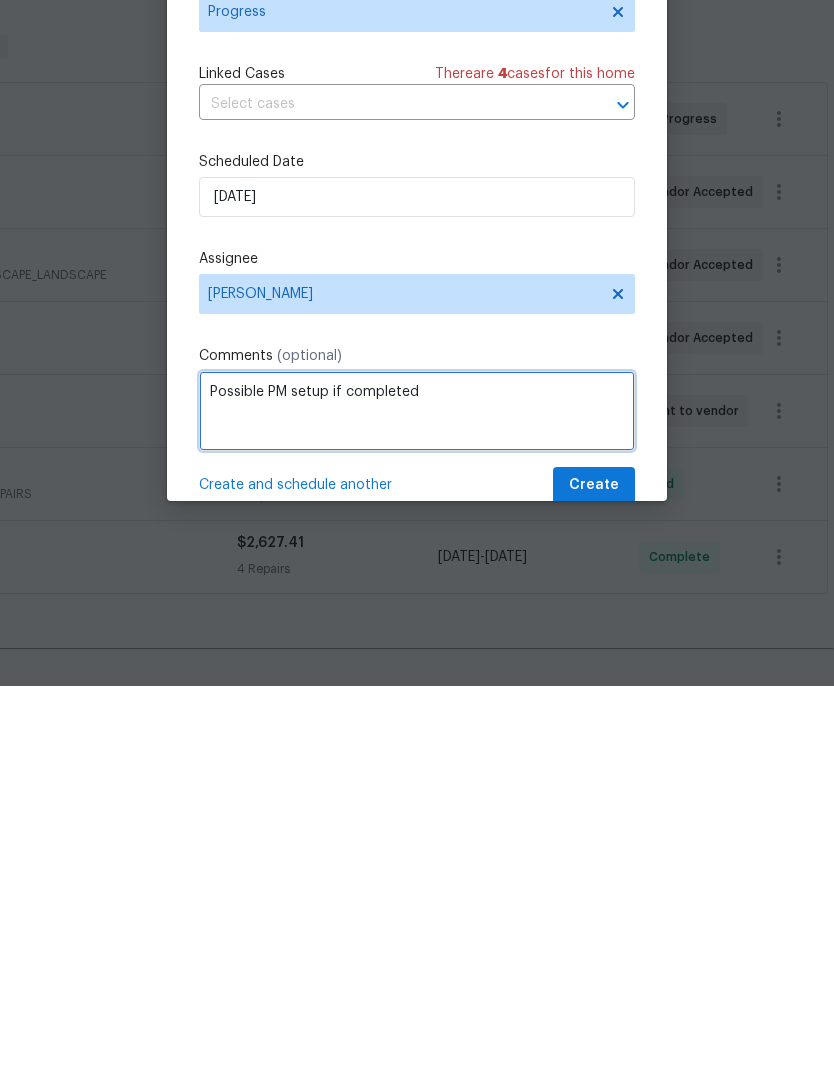 type on "Possible PM setup if completed" 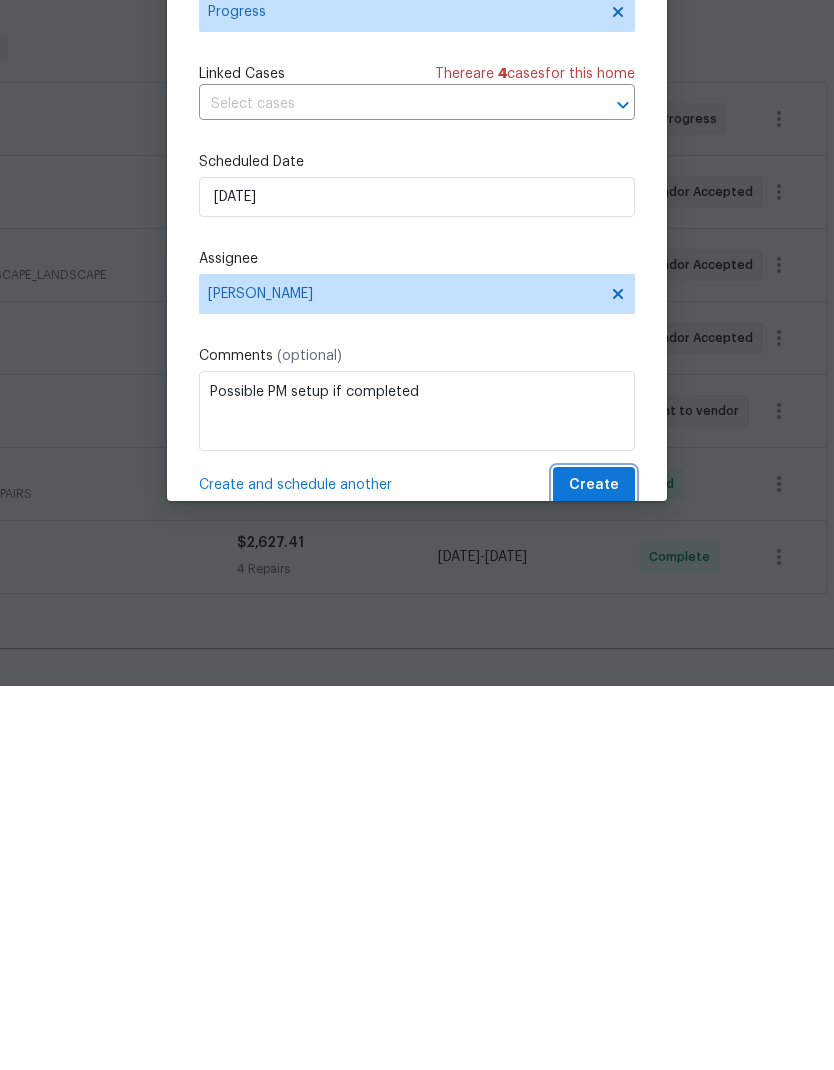 click on "Create" at bounding box center [594, 869] 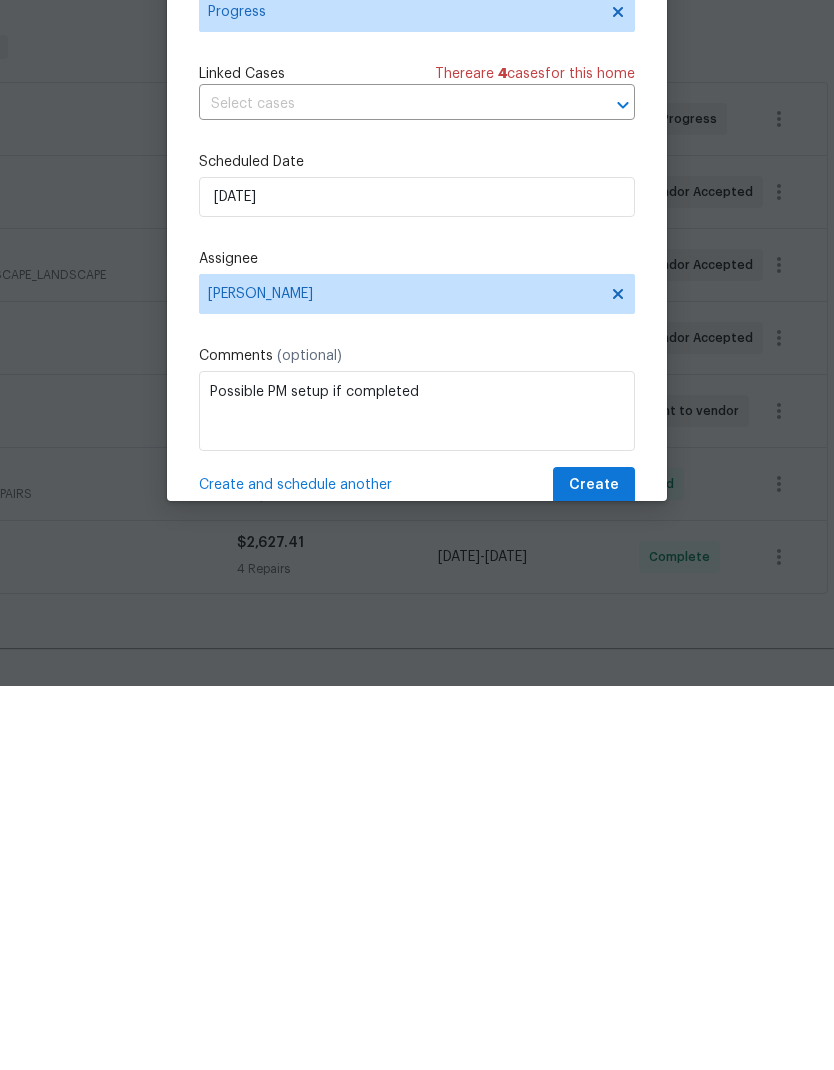 scroll, scrollTop: 80, scrollLeft: 0, axis: vertical 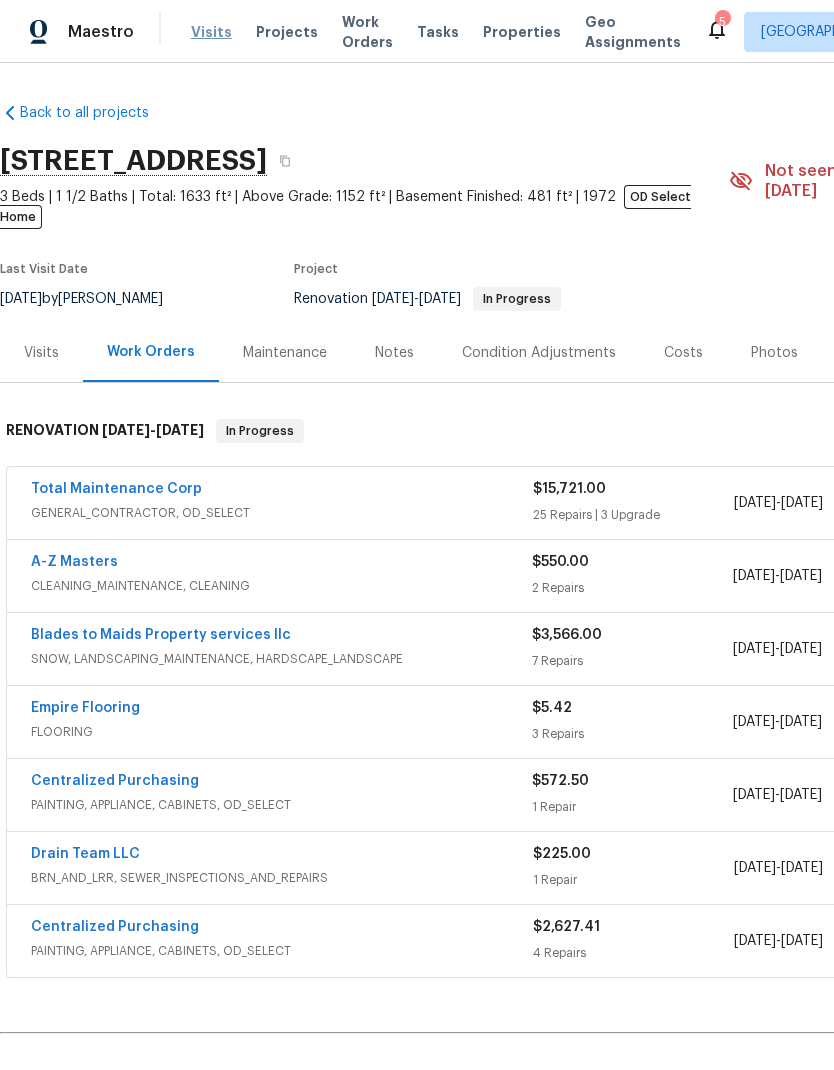 click on "Visits" at bounding box center (211, 32) 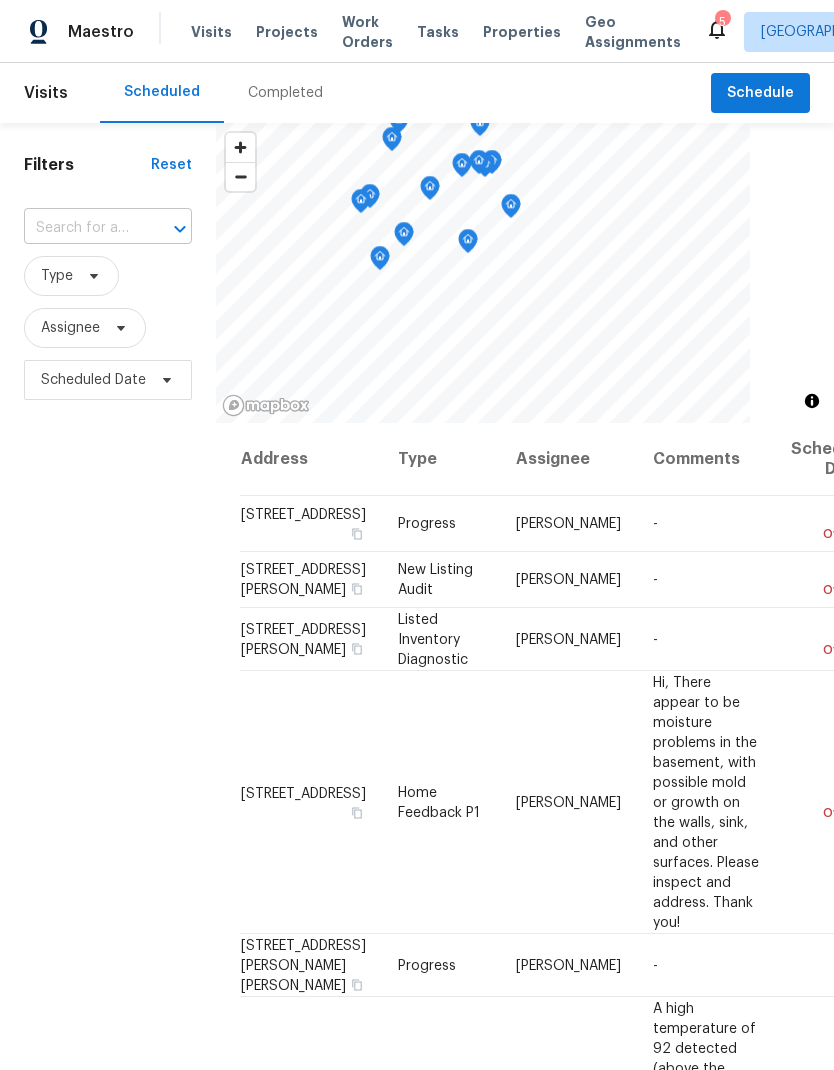 click at bounding box center (80, 228) 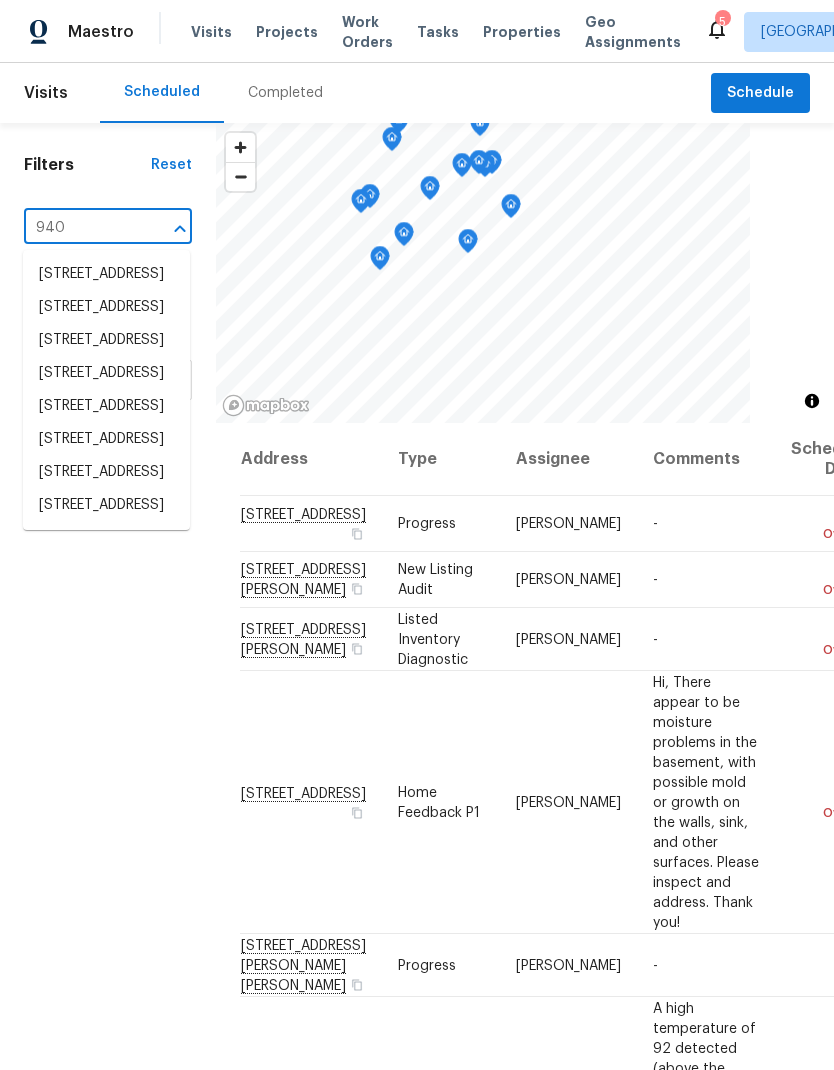 type on "9405" 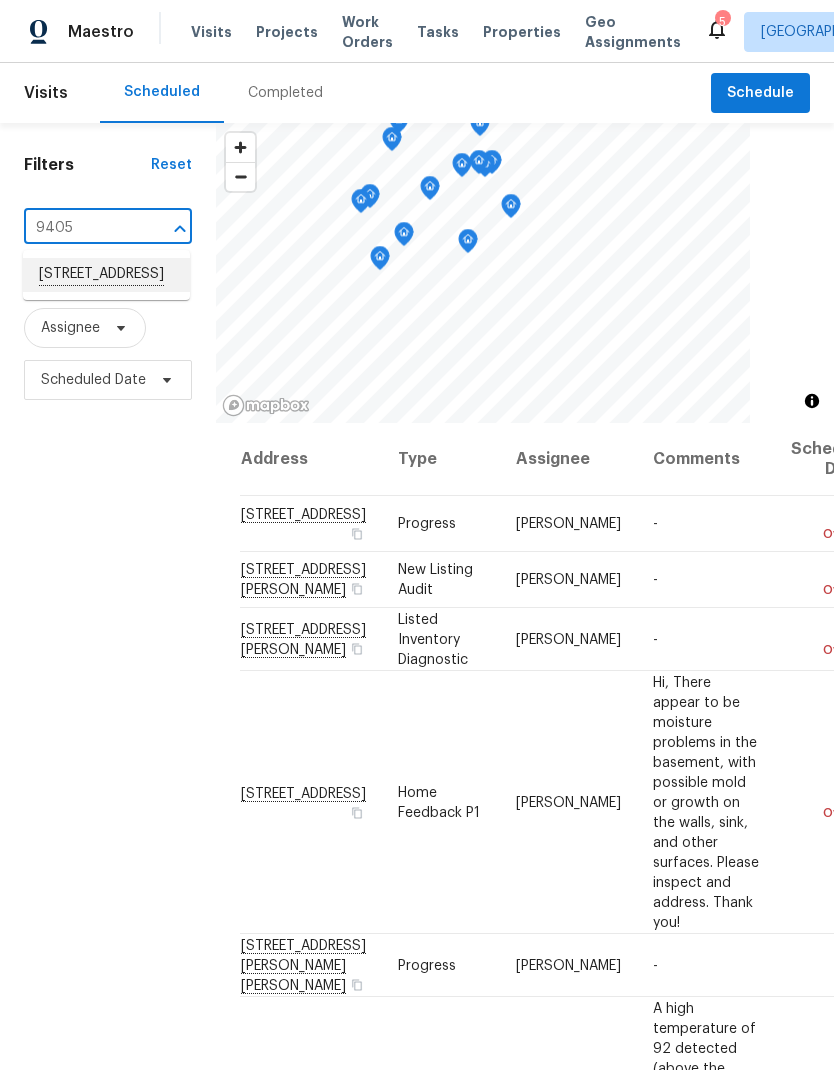 click on "[STREET_ADDRESS]" at bounding box center [106, 275] 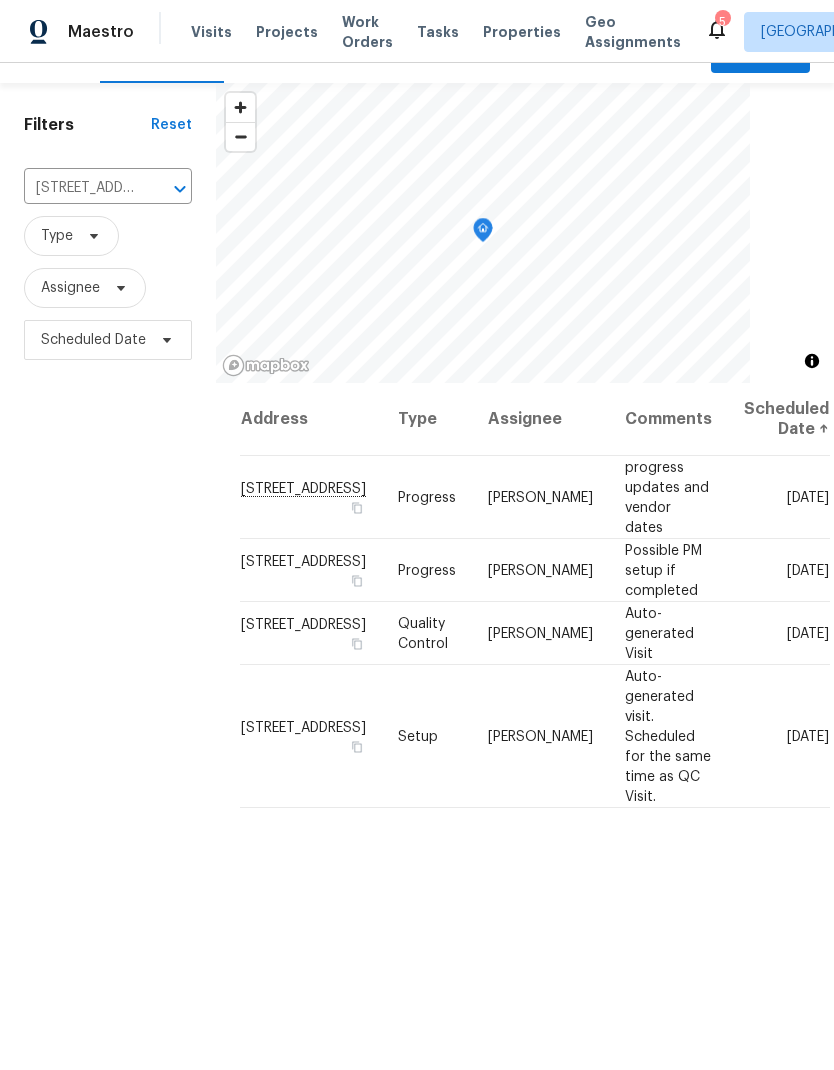 scroll, scrollTop: 49, scrollLeft: 0, axis: vertical 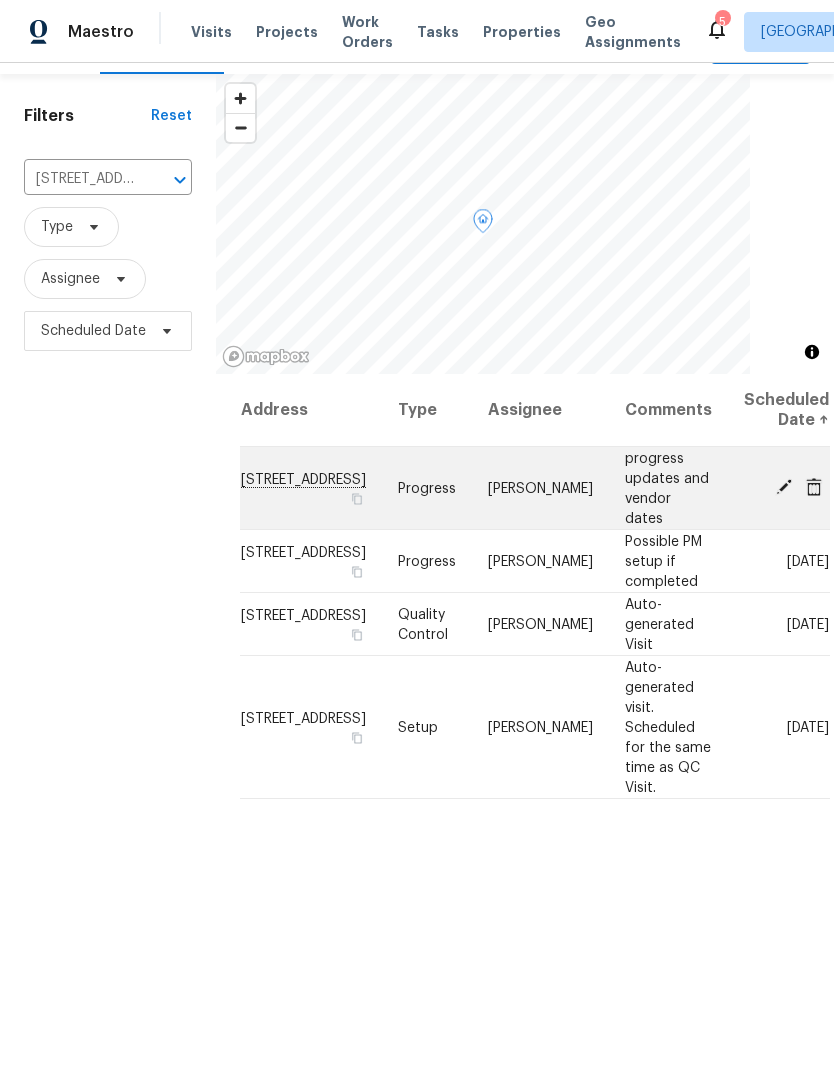 click 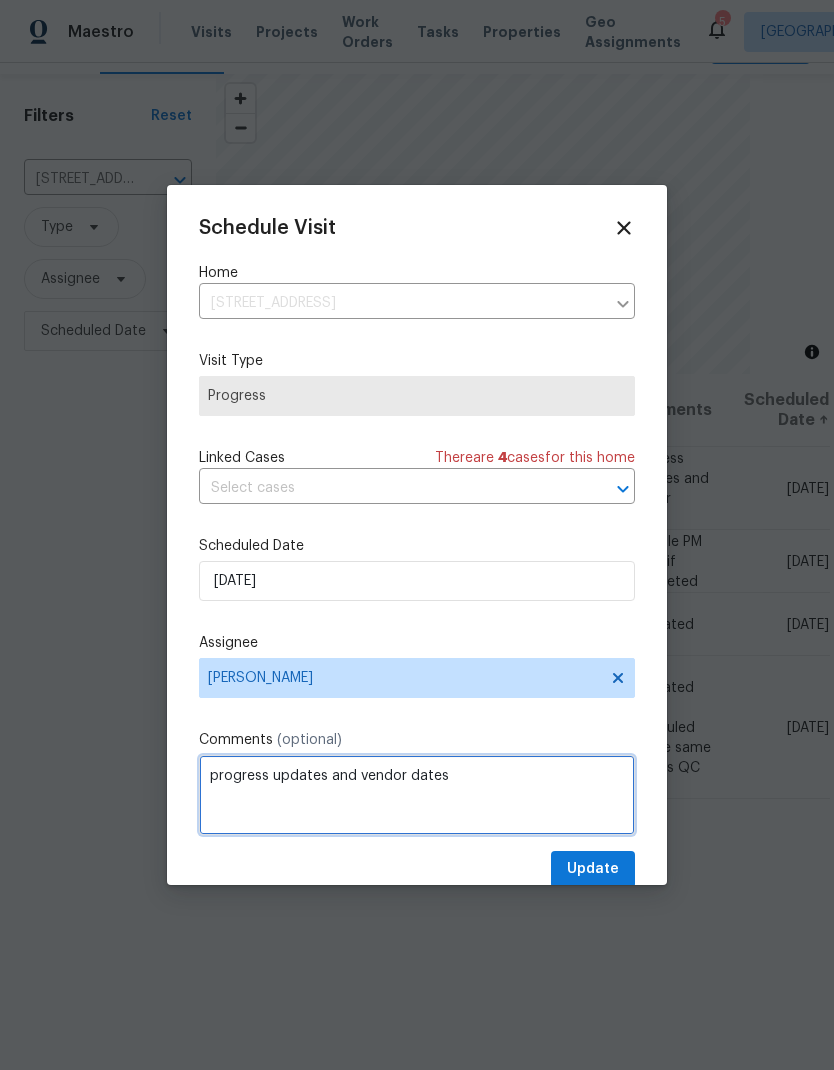 click on "progress updates and vendor dates" at bounding box center (417, 795) 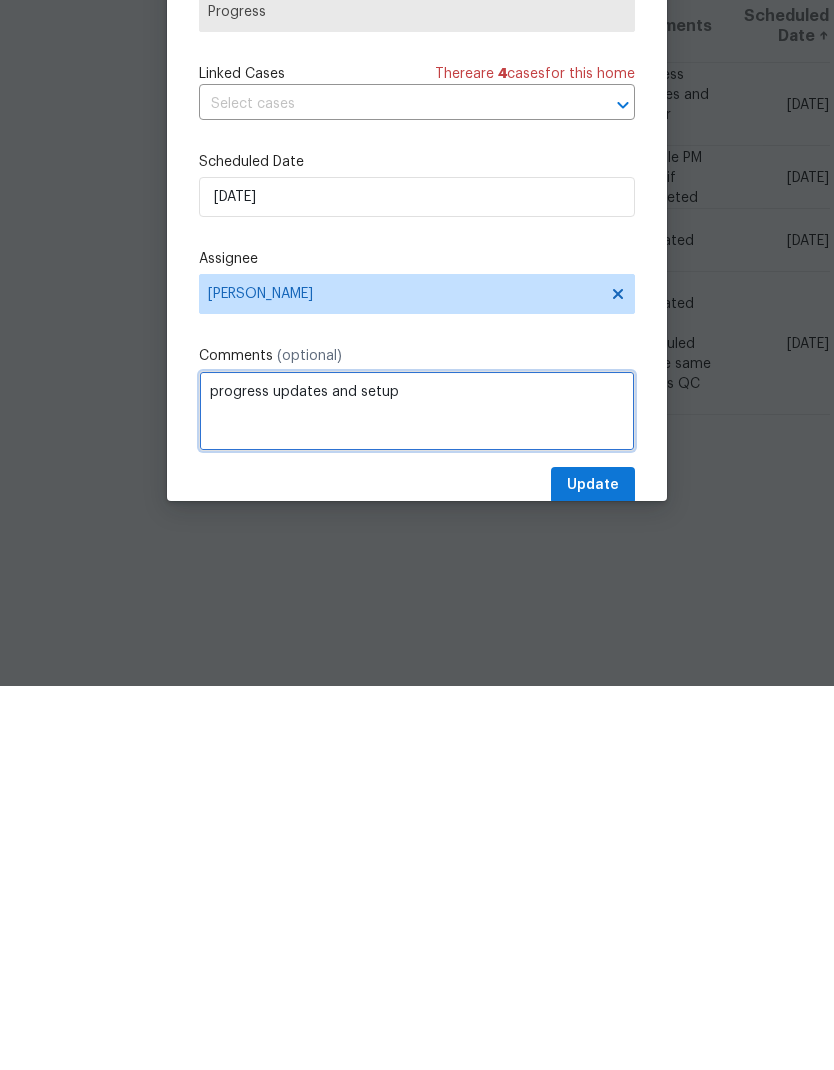 type on "progress updates and setup" 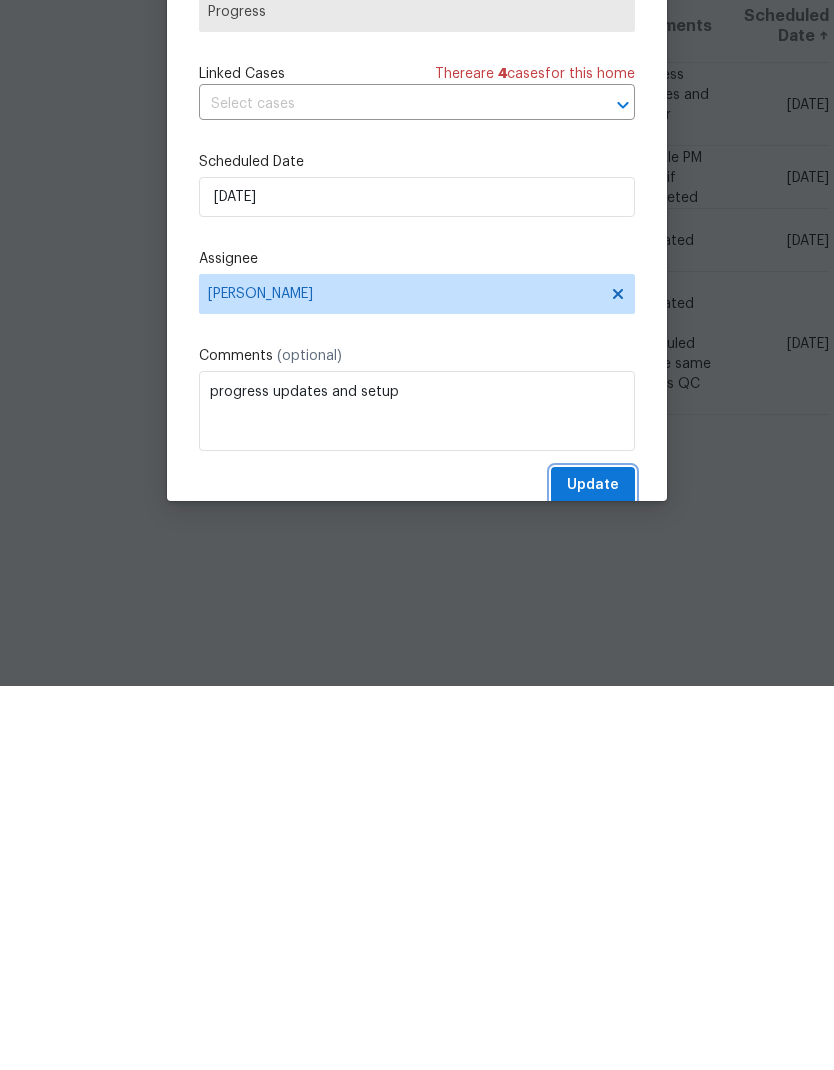 click on "Update" at bounding box center (593, 869) 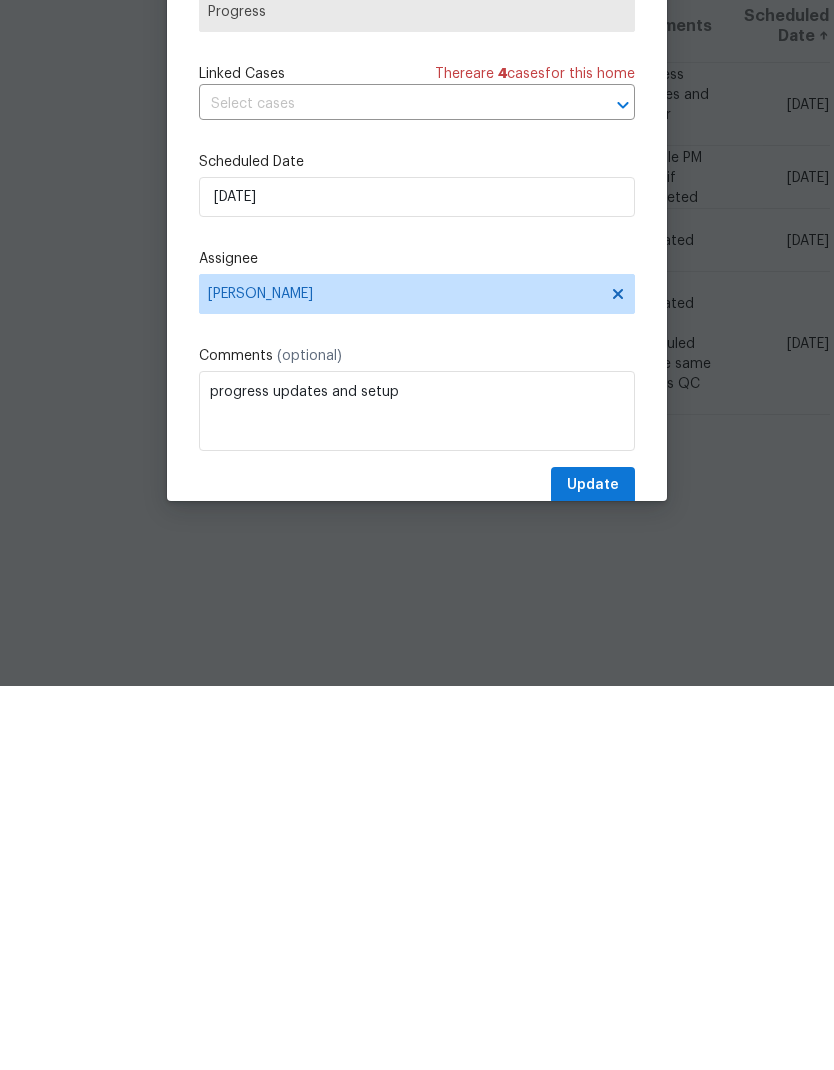 scroll, scrollTop: 80, scrollLeft: 0, axis: vertical 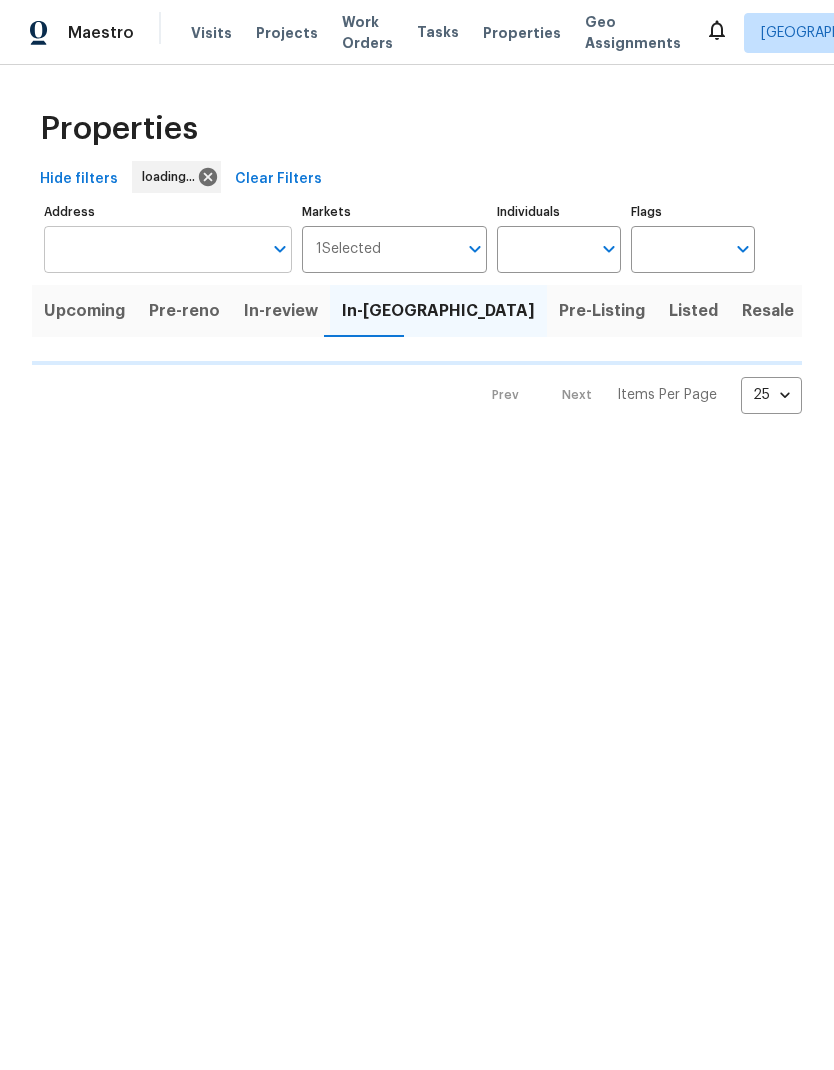 click on "Address" at bounding box center [153, 249] 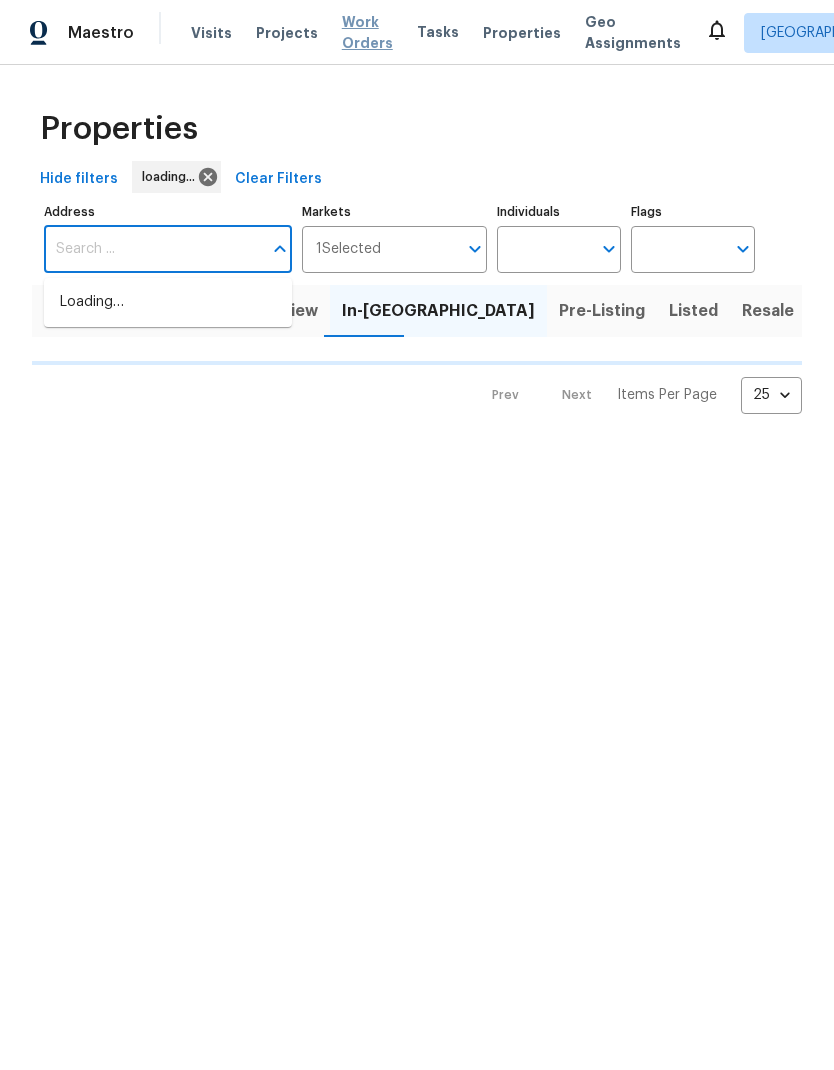 click on "Work Orders" at bounding box center [367, 33] 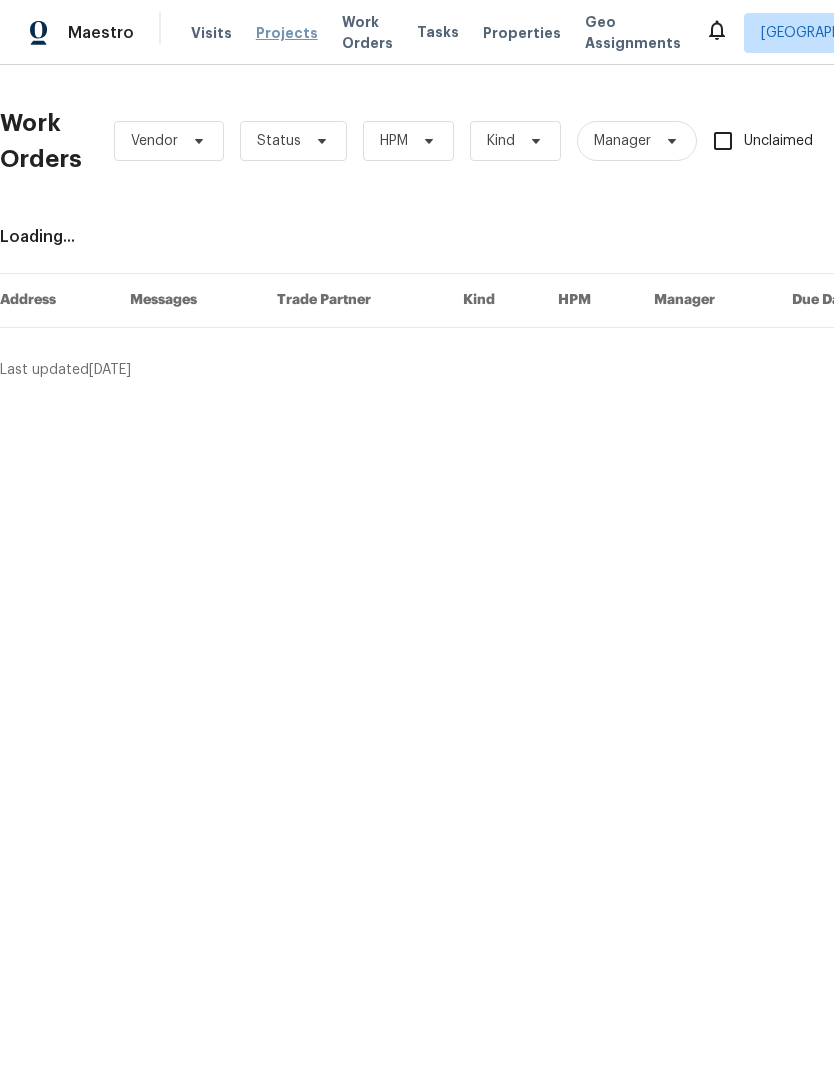 click on "Projects" at bounding box center (287, 33) 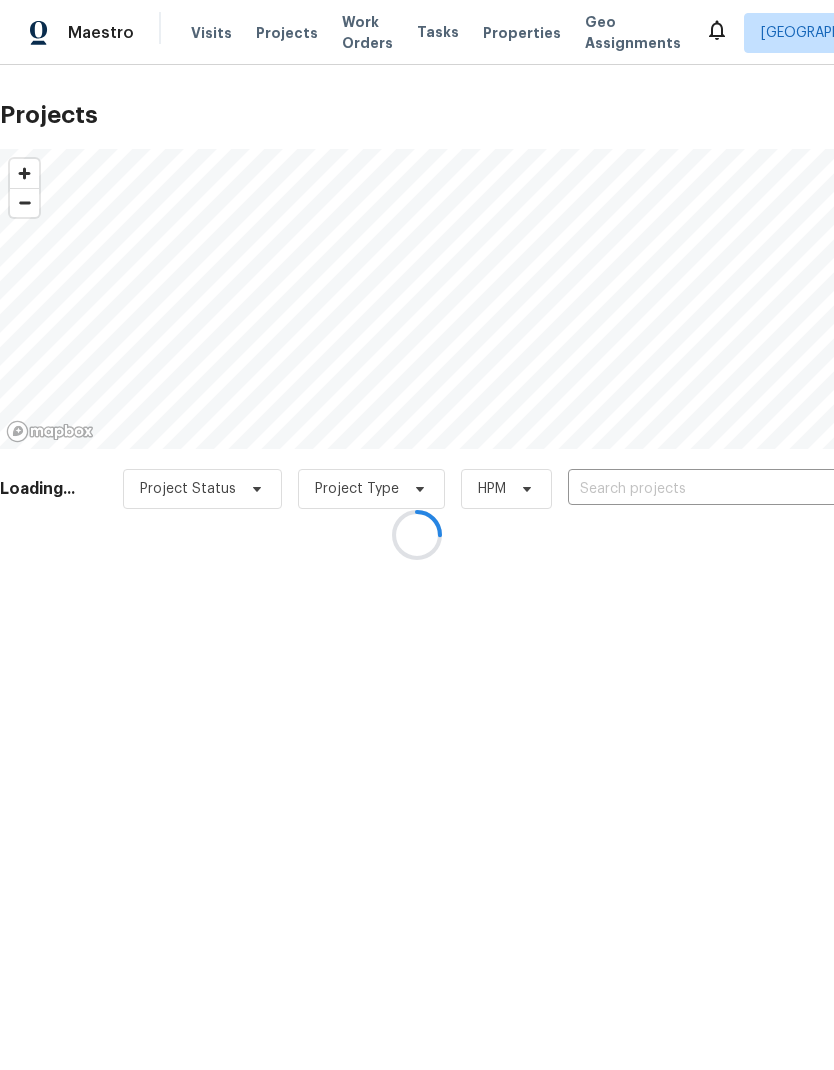 click at bounding box center (417, 535) 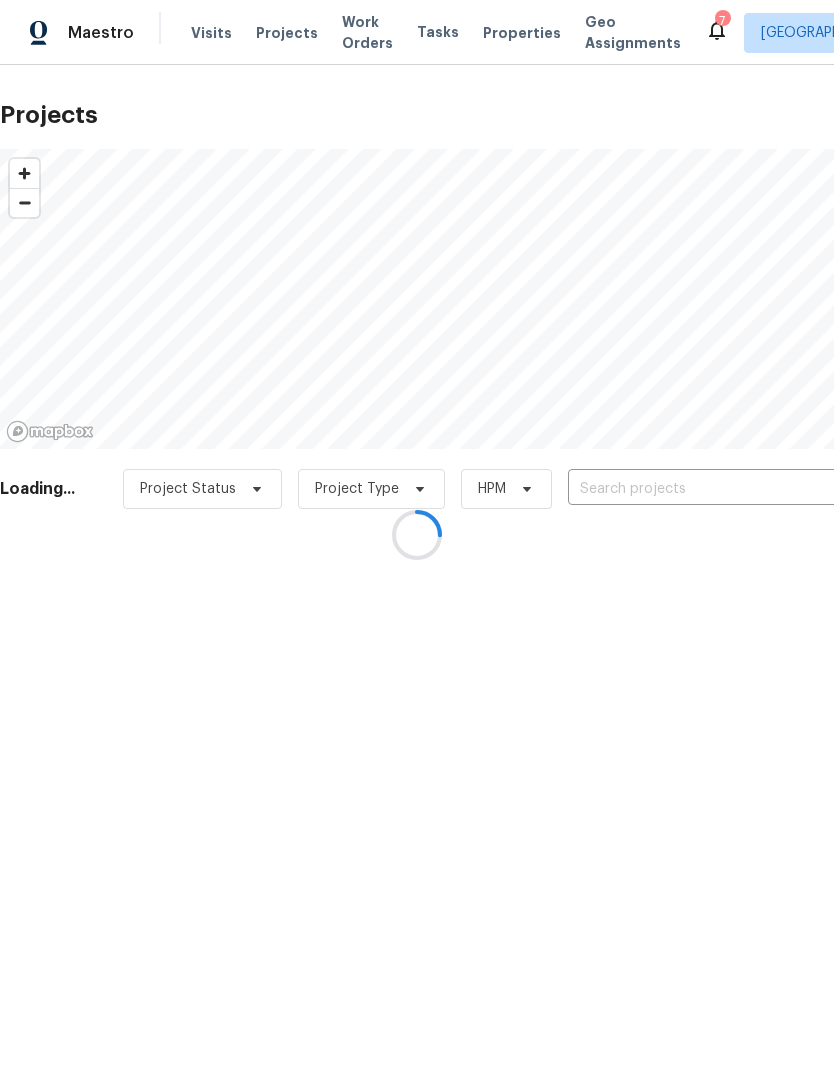 scroll, scrollTop: 0, scrollLeft: 0, axis: both 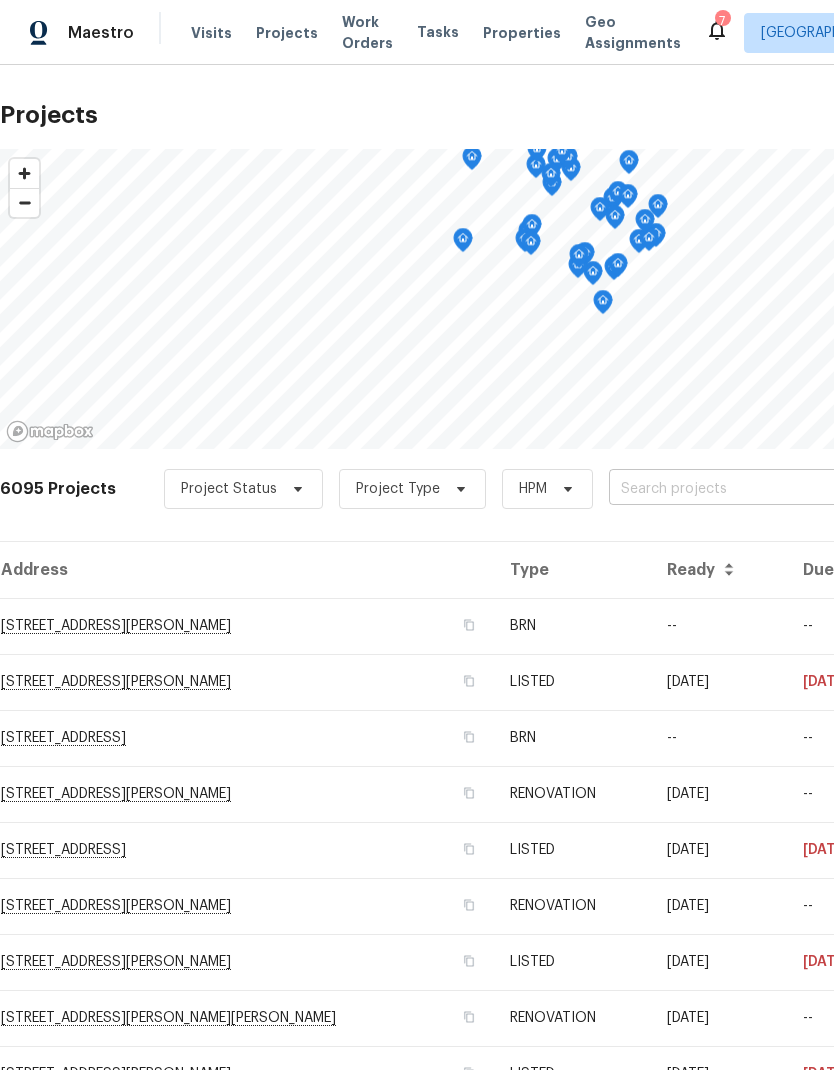 click at bounding box center [723, 489] 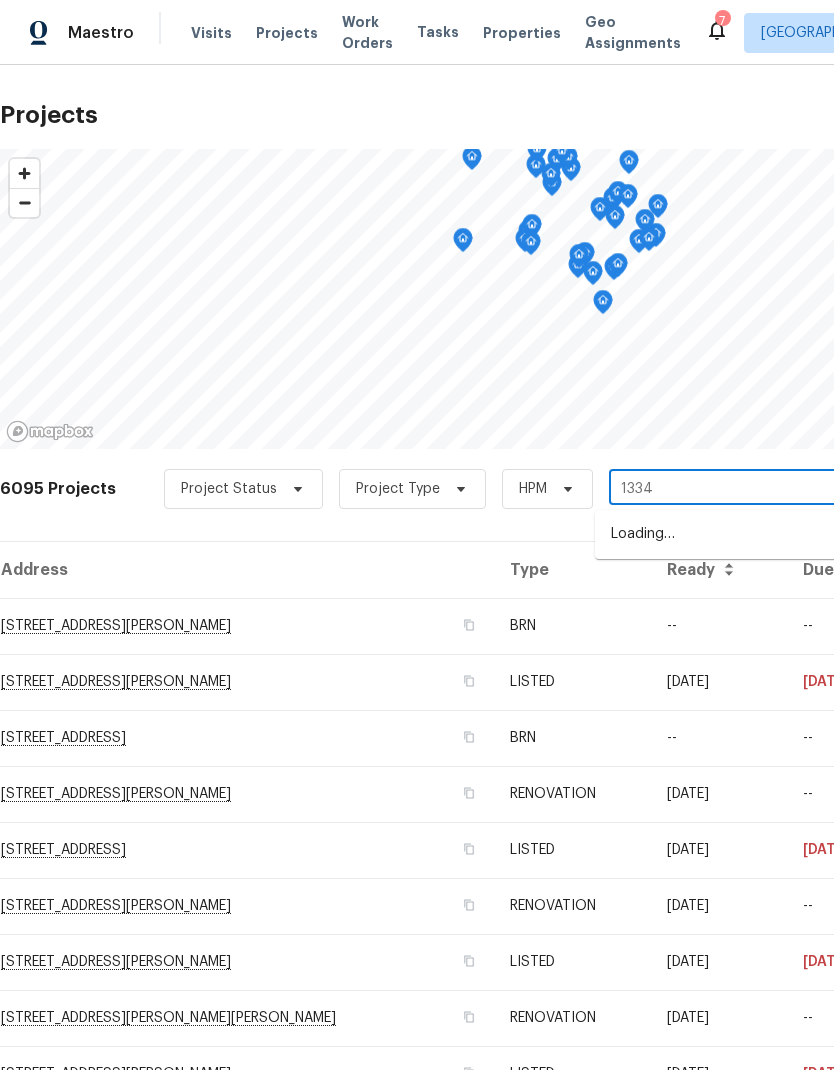 type on "13343" 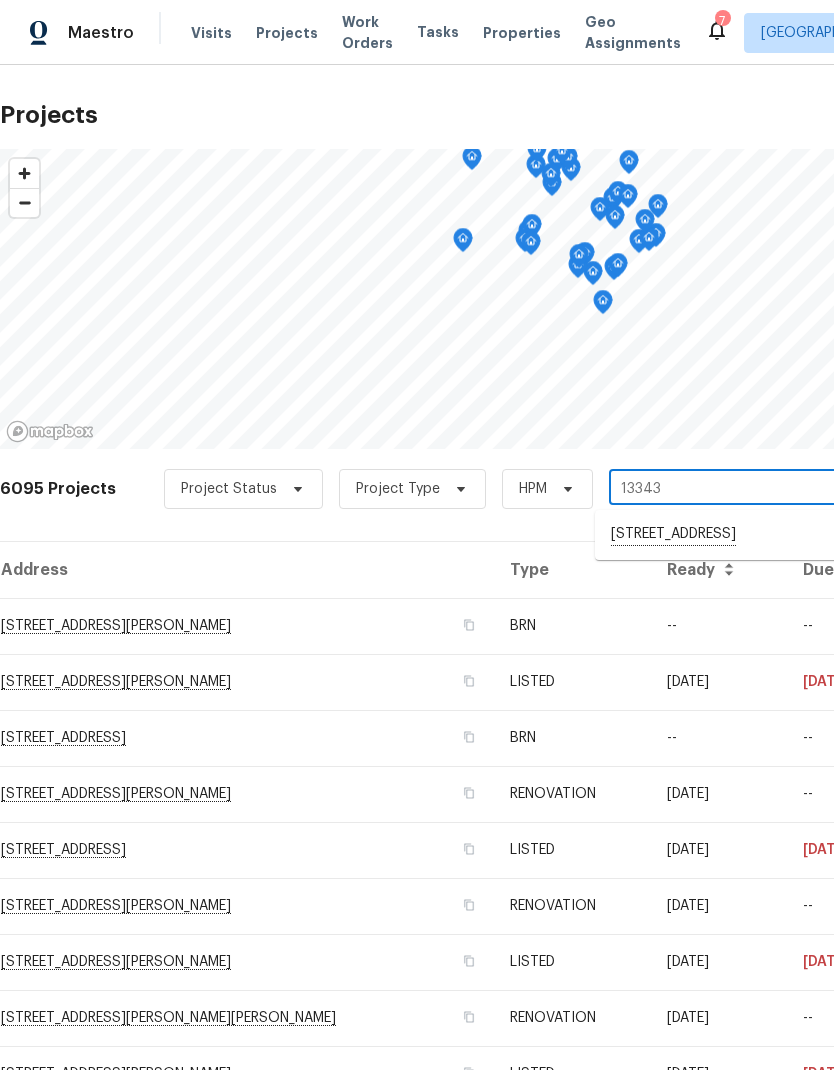 click on "13343 91st Pl N, Maple Grove, MN 55369" at bounding box center [740, 535] 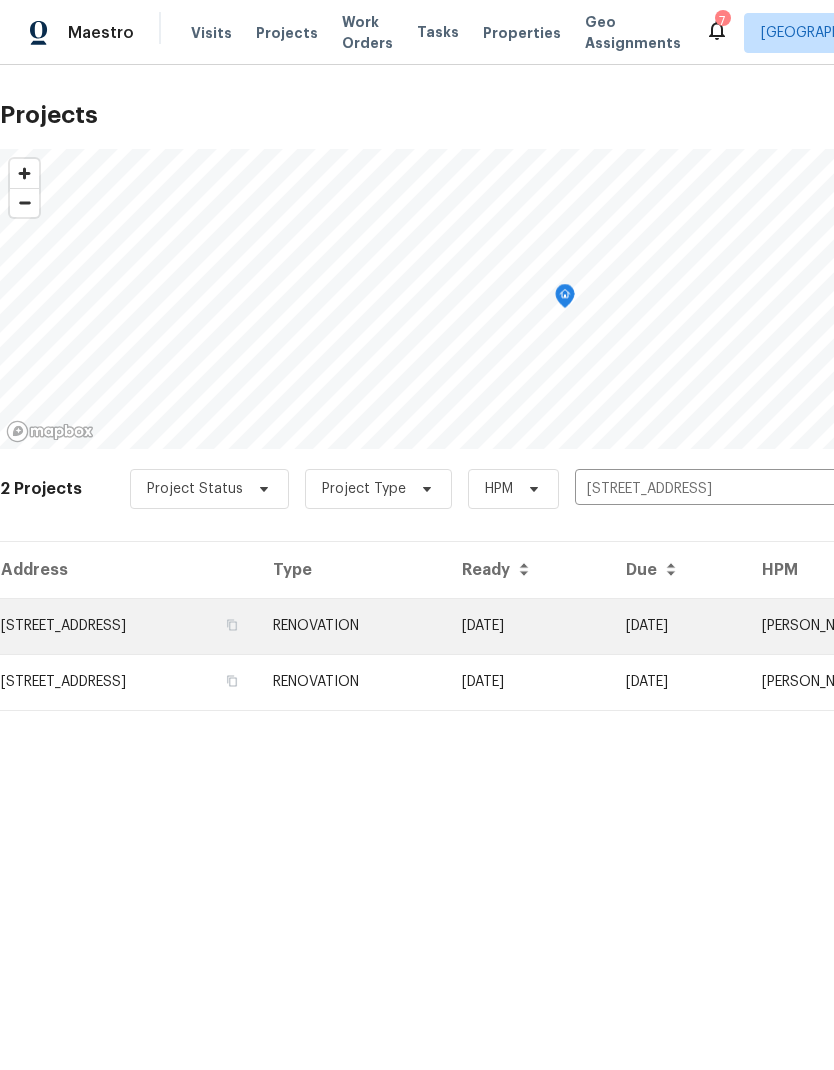 click on "13343 91st Pl N, Maple Grove, MN 55369" at bounding box center [128, 627] 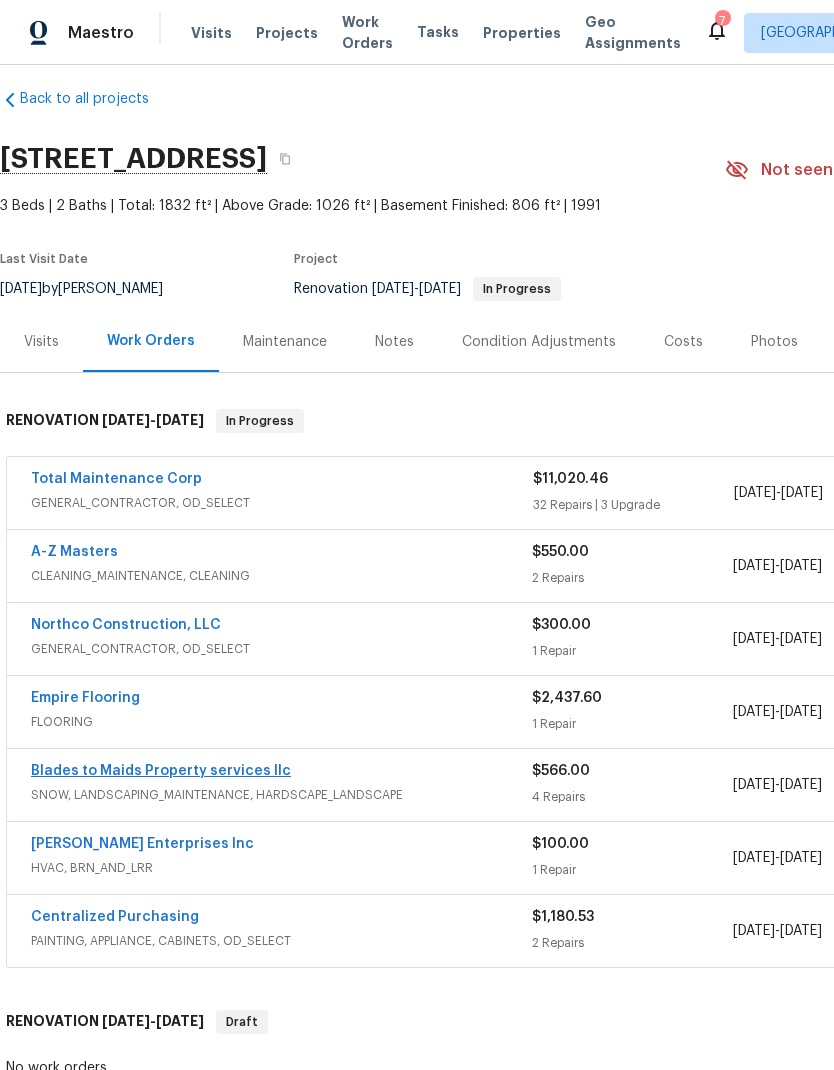 click on "Blades to Maids Property services llc" at bounding box center (161, 771) 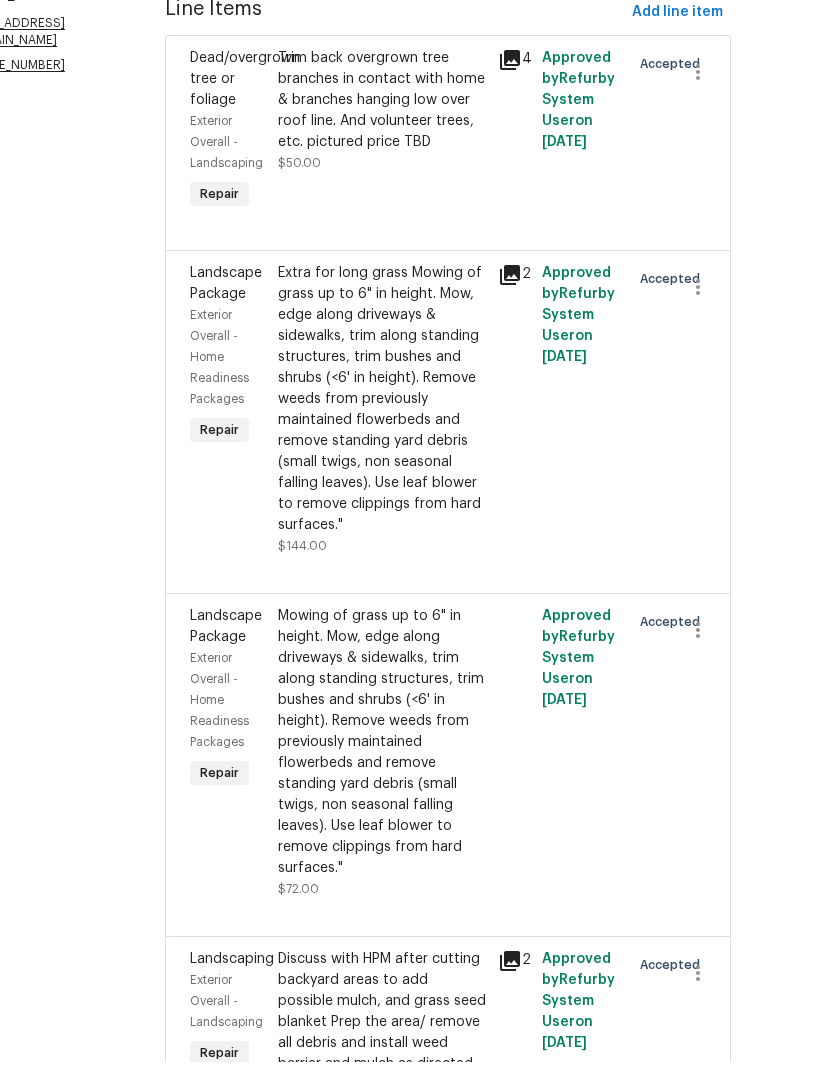 scroll, scrollTop: 462, scrollLeft: 71, axis: both 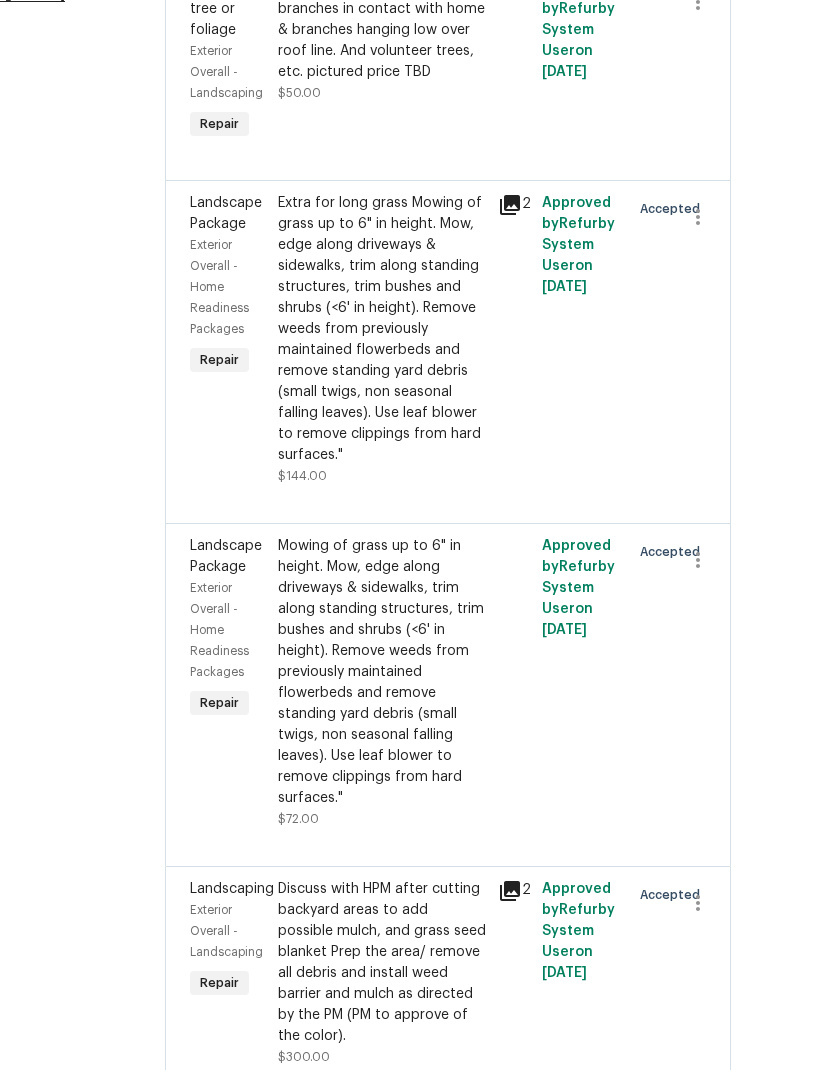 click on "All work orders 13343 91st Pl N Maple Grove, MN 55369 Home details Vendor Info Blades to Maids Property services llc - MSP-L jdbusta@gmail.com (651) 261-9377 Blades to Maids Property services llc - MSP-L Vendor Accepted Reference:   1FNFSC6BME710-9725285af Project Renovation   7/11/2025  -  7/19/2025 Work Order Timeline 7/11/2025  -  7/18/2025 Total Budget $566.00 Assigned HPM Matt Kohler Line Items Progress Updates Attachments Invoices Line Items Add line item Dead/overgrown tree or foliage Exterior Overall - Landscaping Repair Trim back overgrown tree branches in contact with home & branches hanging low over roof line. And volunteer trees, etc. pictured price TBD $50.00   4 Approved by  Refurby System User  on   7/9/2025 Accepted Landscape Package Exterior Overall - Home Readiness Packages Repair $144.00   2 Approved by  Refurby System User  on   7/7/2025 Accepted Landscape Package Exterior Overall - Home Readiness Packages Repair $72.00 Approved by  Refurby System User  on   7/11/2025 Accepted Landscaping" at bounding box center [346, 382] 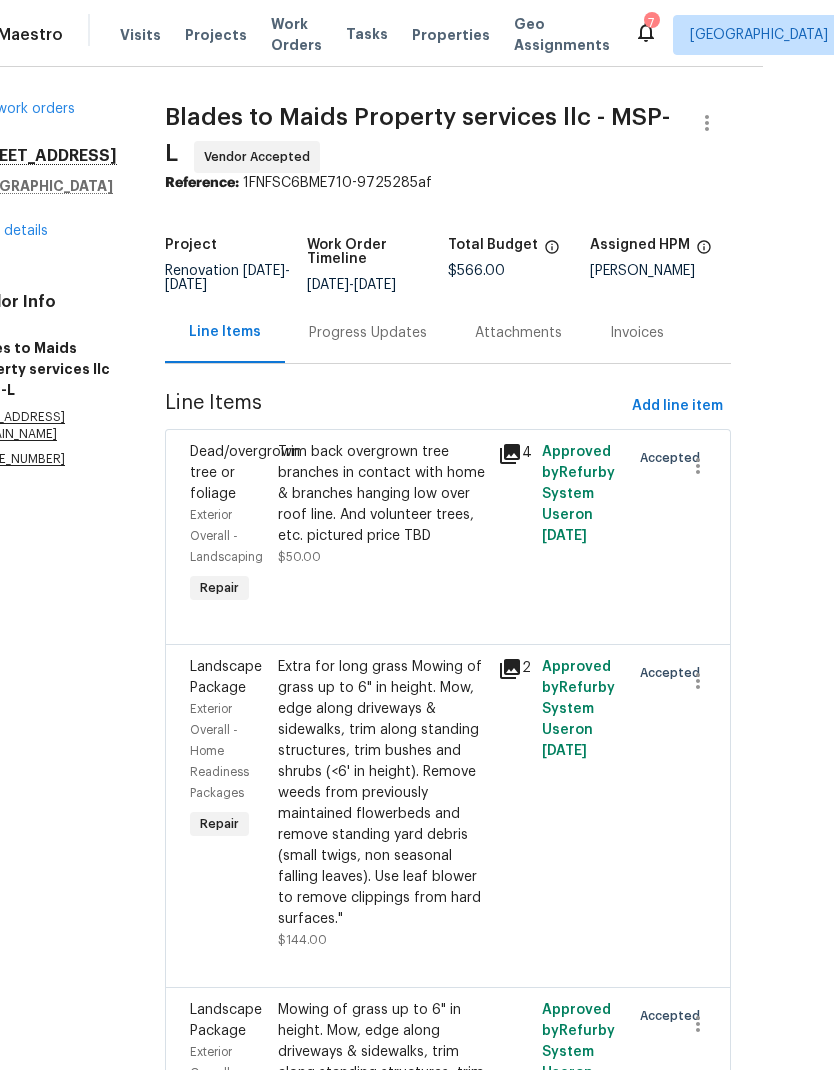 scroll, scrollTop: 0, scrollLeft: 0, axis: both 